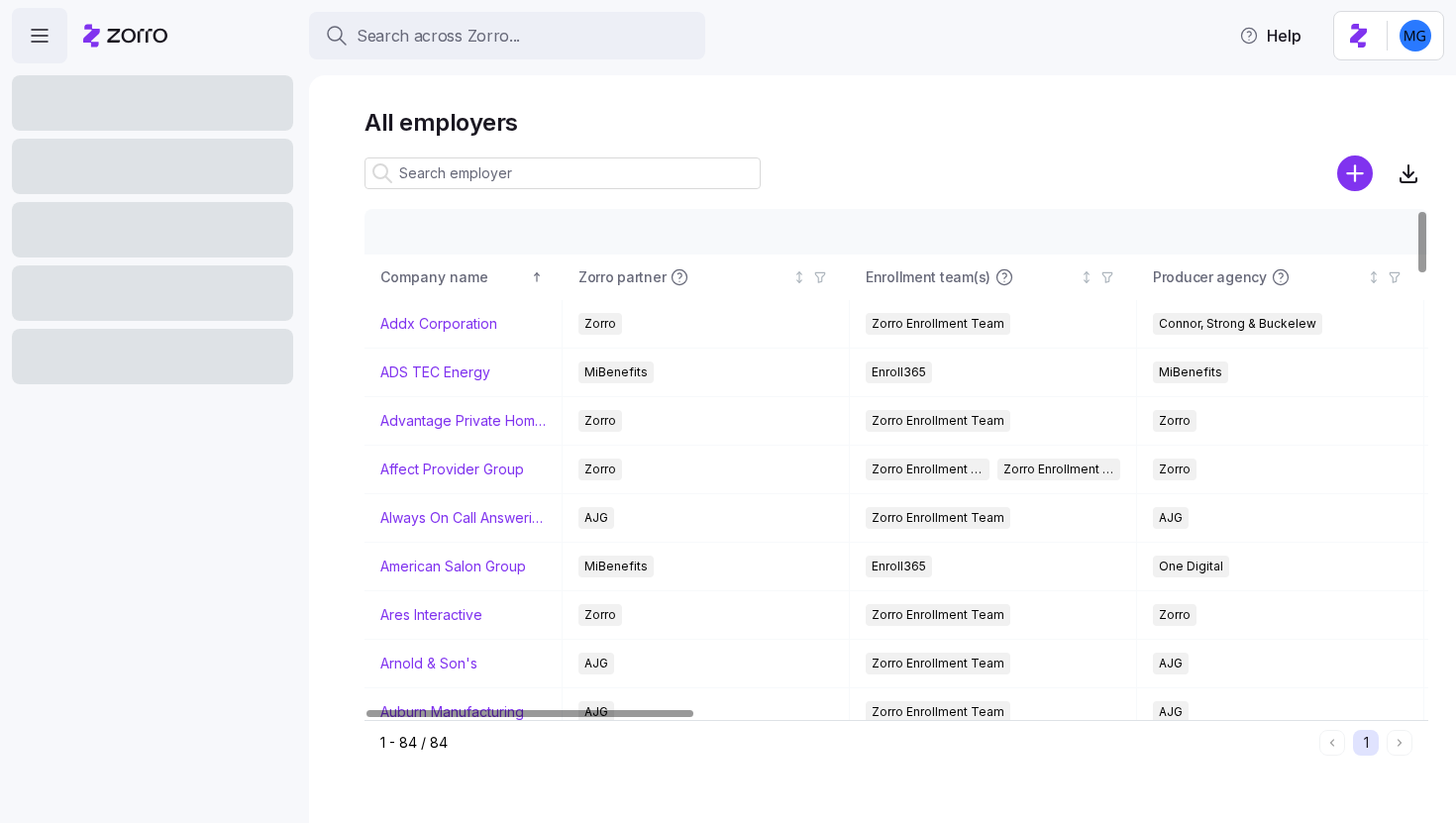 scroll, scrollTop: 0, scrollLeft: 0, axis: both 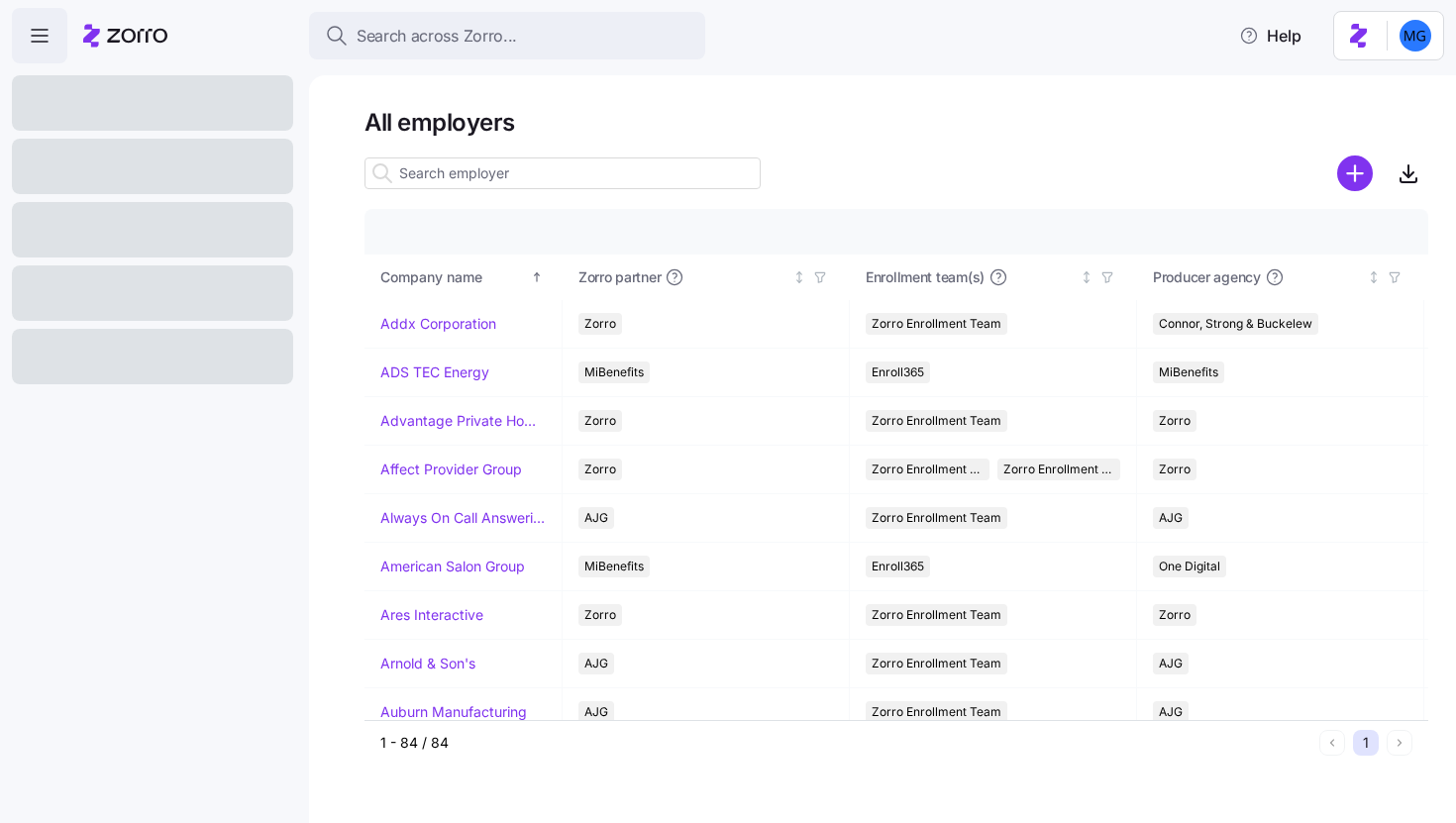click at bounding box center (563, 173) 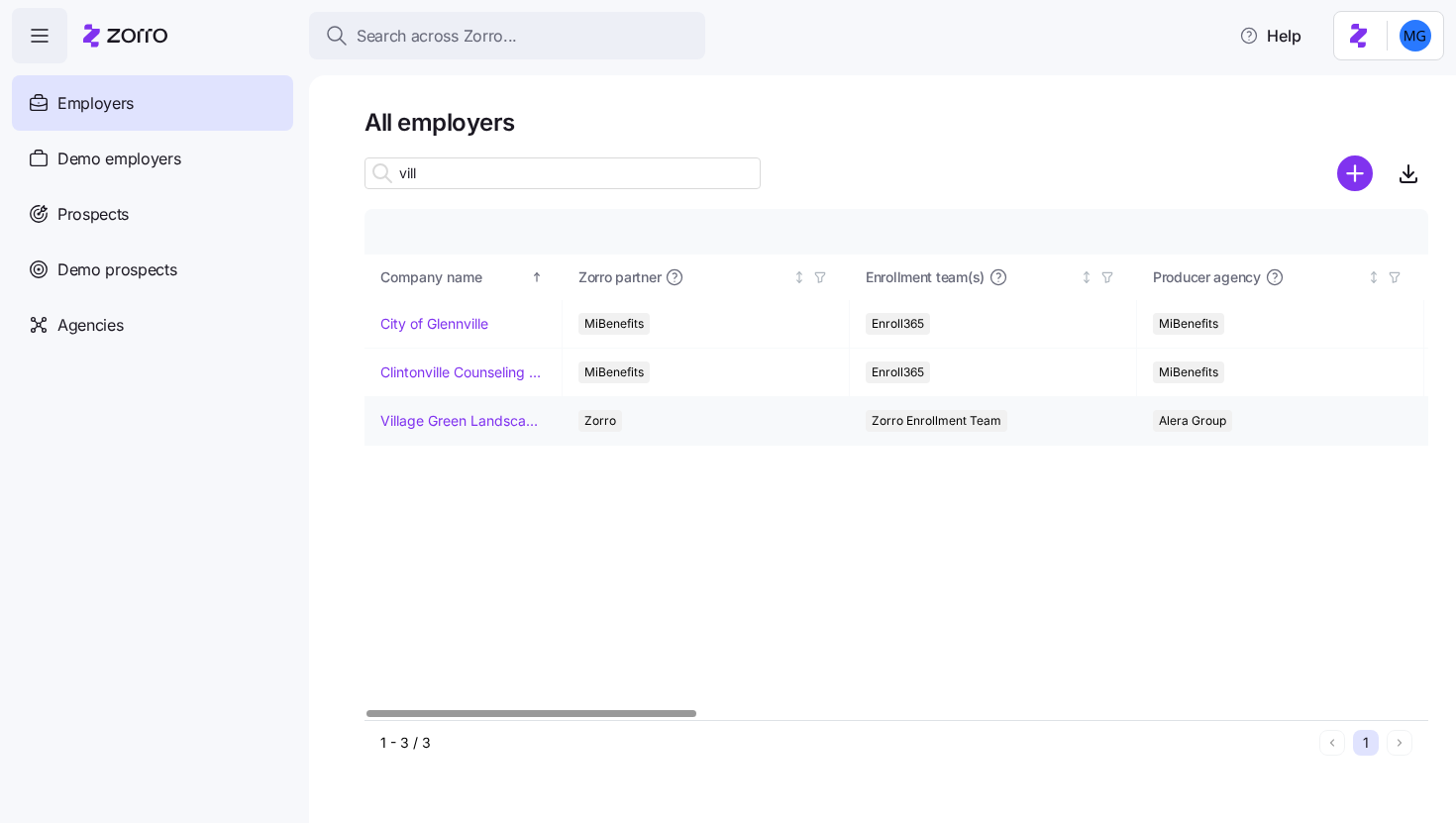 type on "vill" 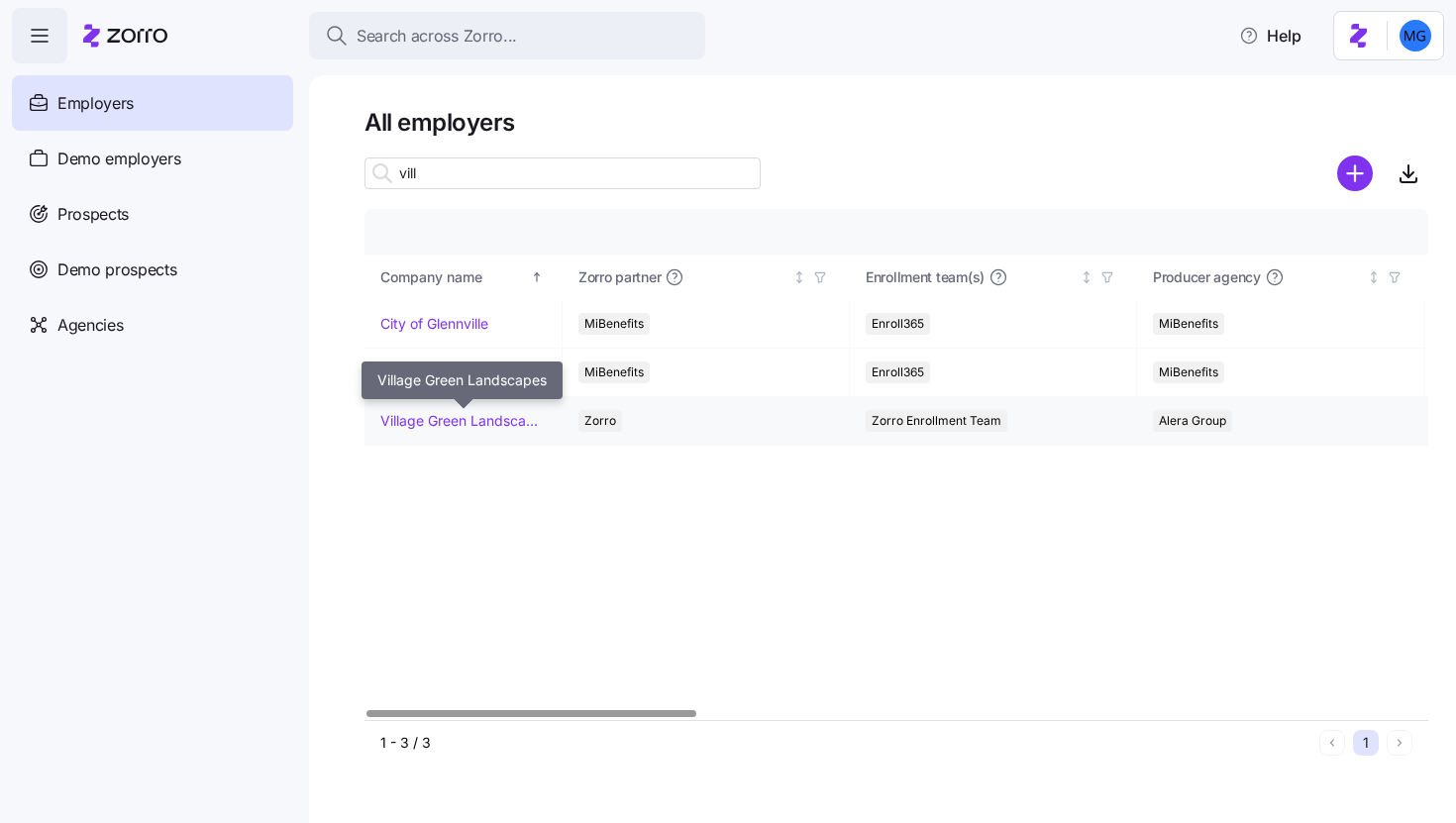 click on "Village Green Landscapes" at bounding box center (463, 421) 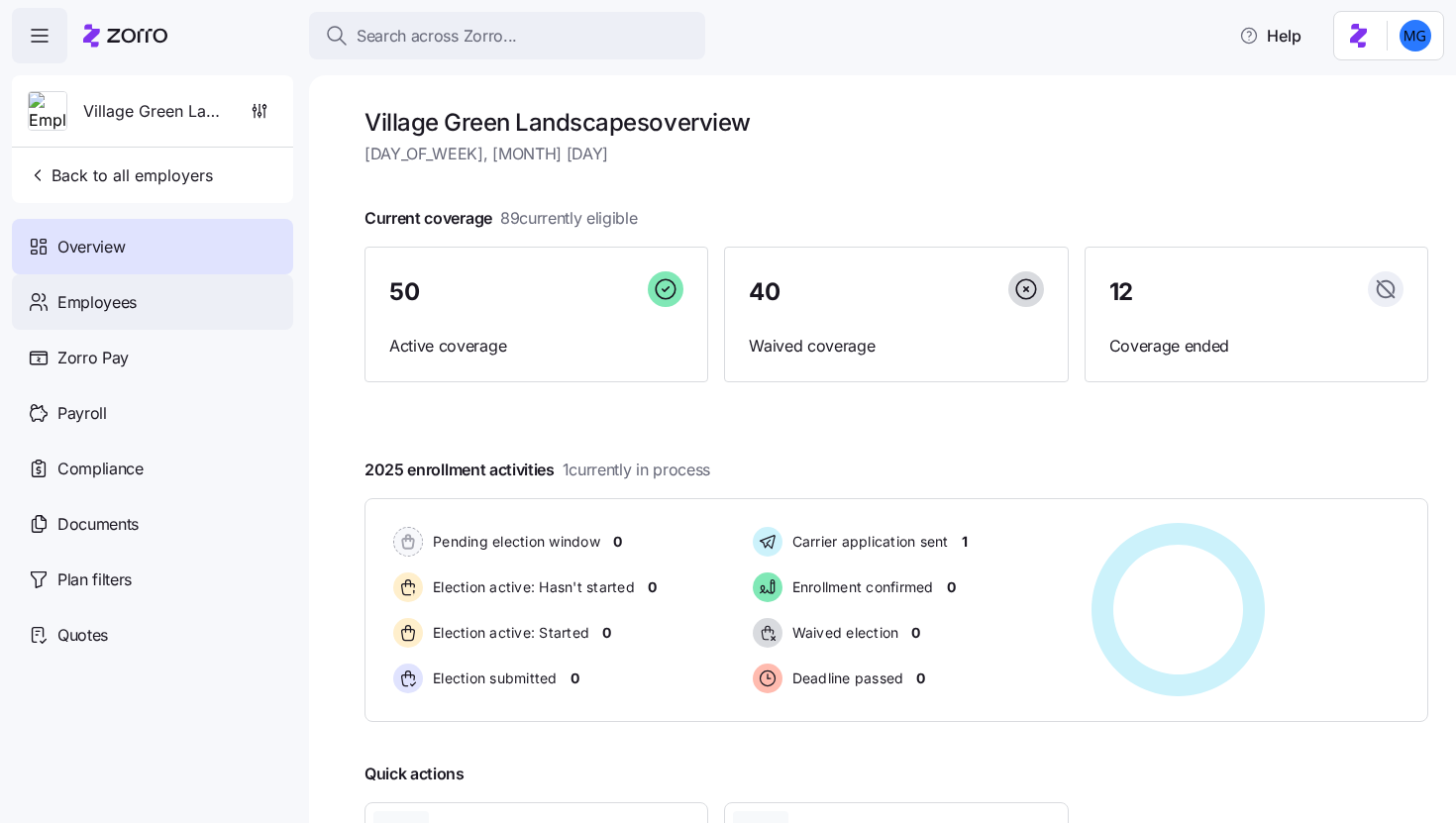 click on "Employees" at bounding box center (153, 302) 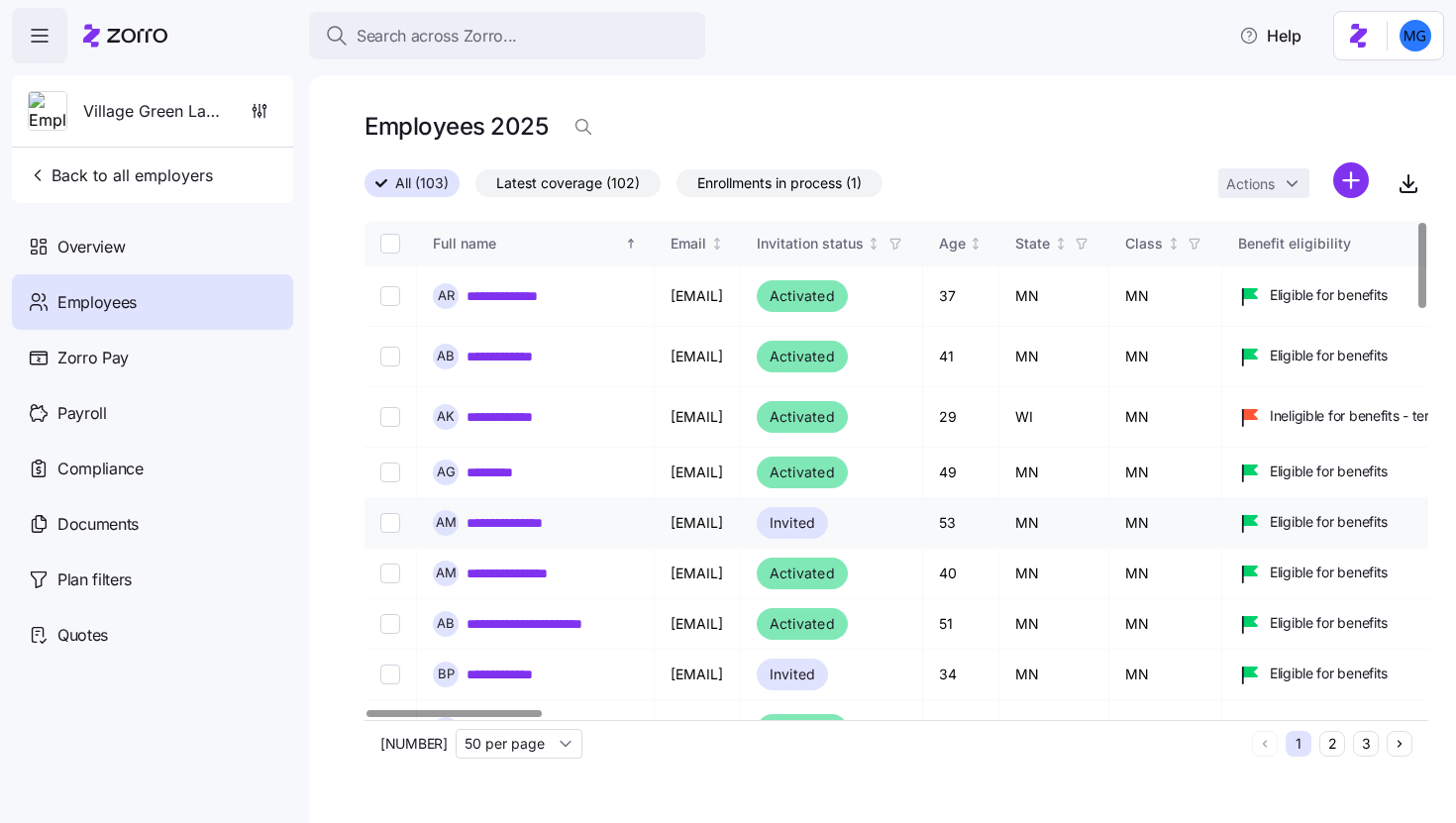 click on "**********" at bounding box center [524, 523] 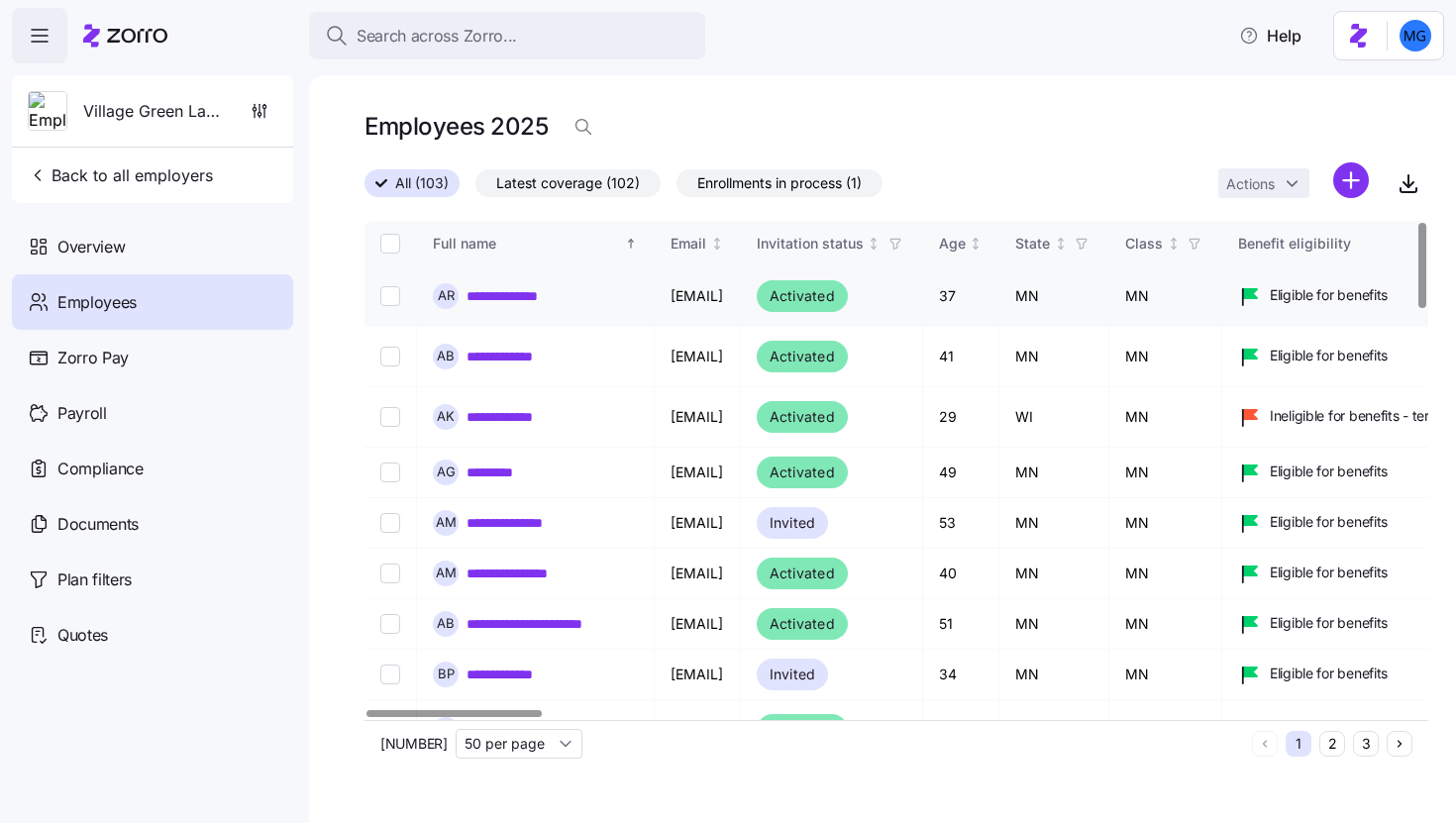 click on "**********" at bounding box center (523, 296) 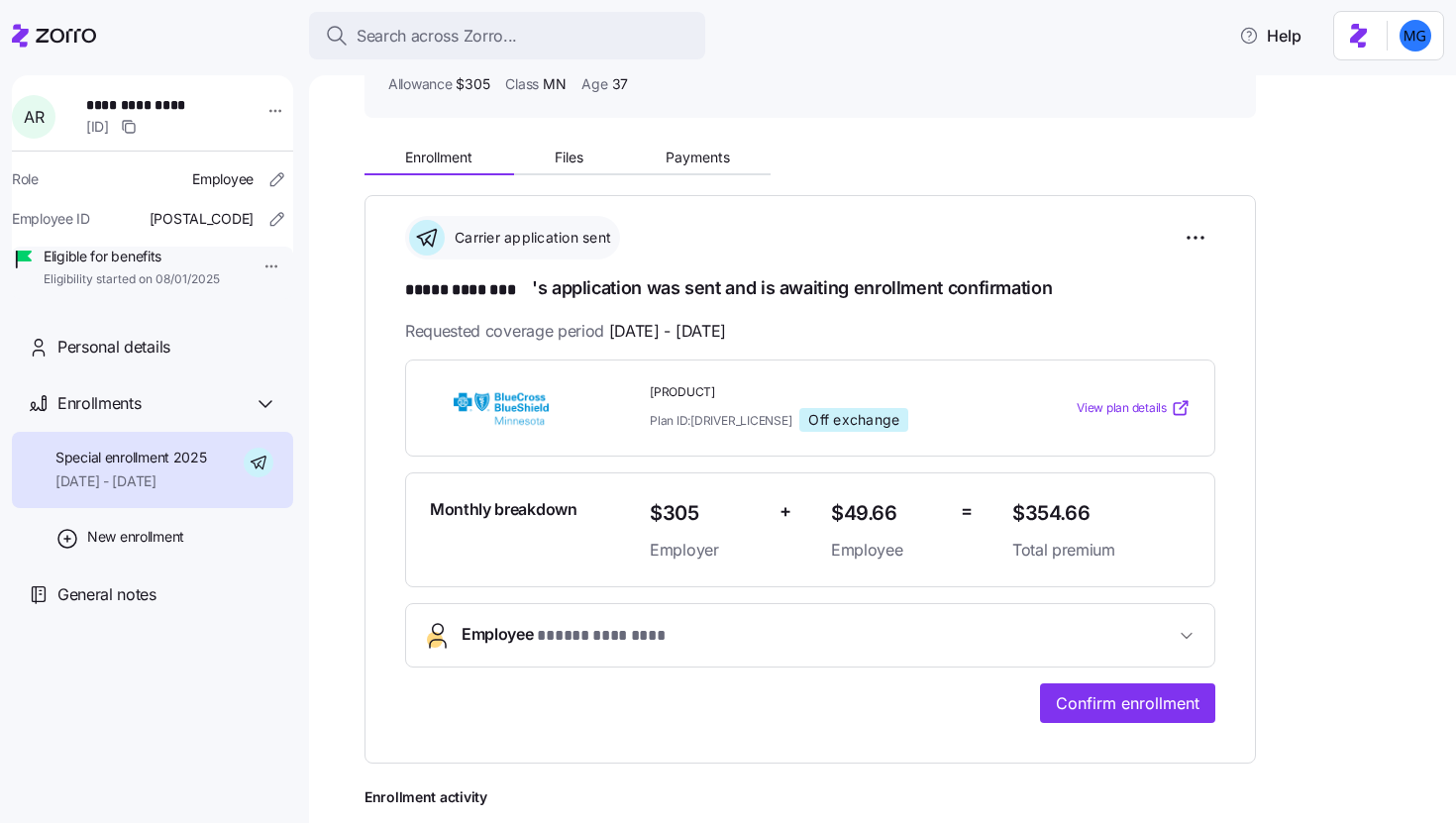 scroll, scrollTop: 0, scrollLeft: 0, axis: both 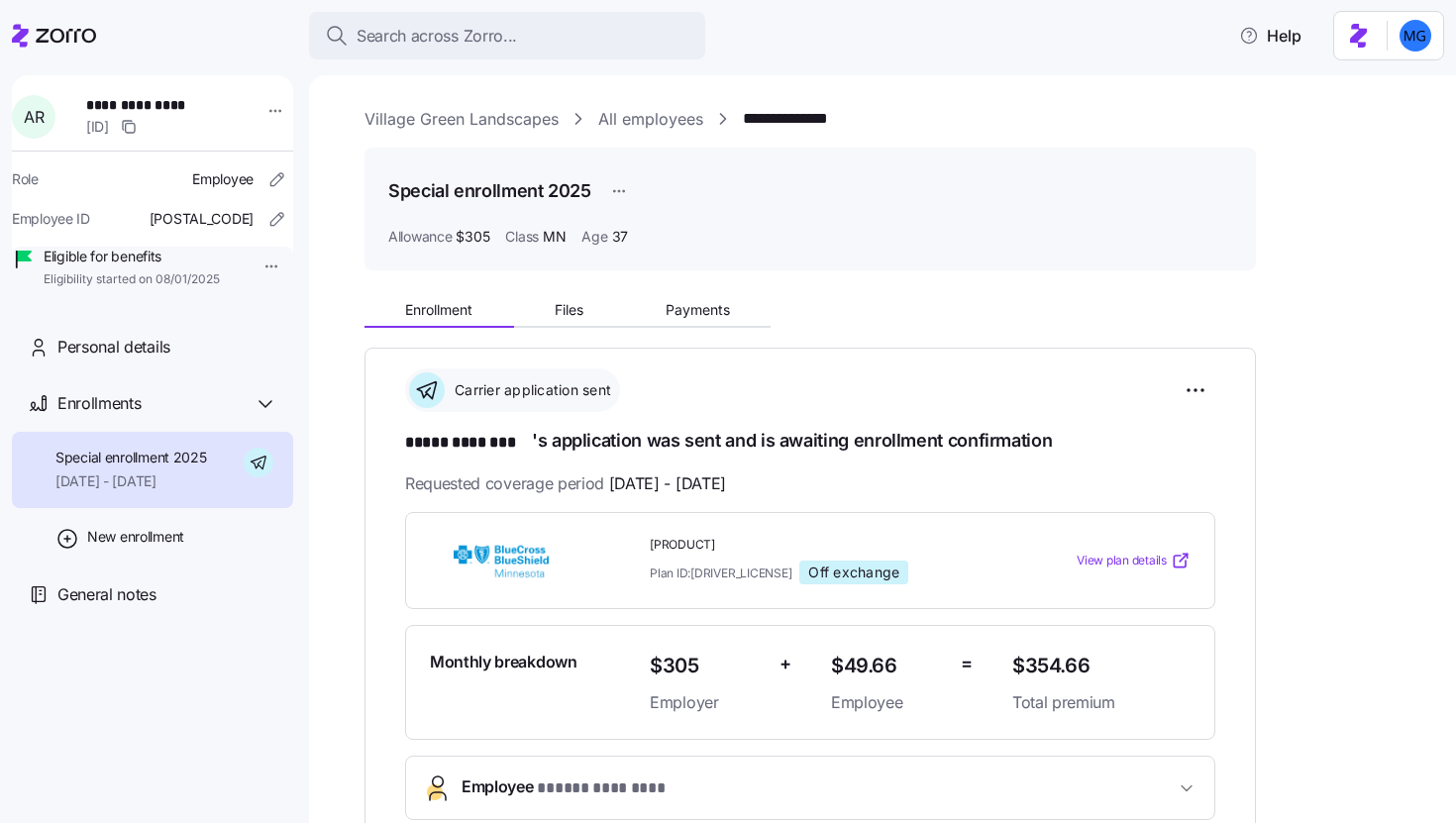 click on "All employees" at bounding box center (651, 119) 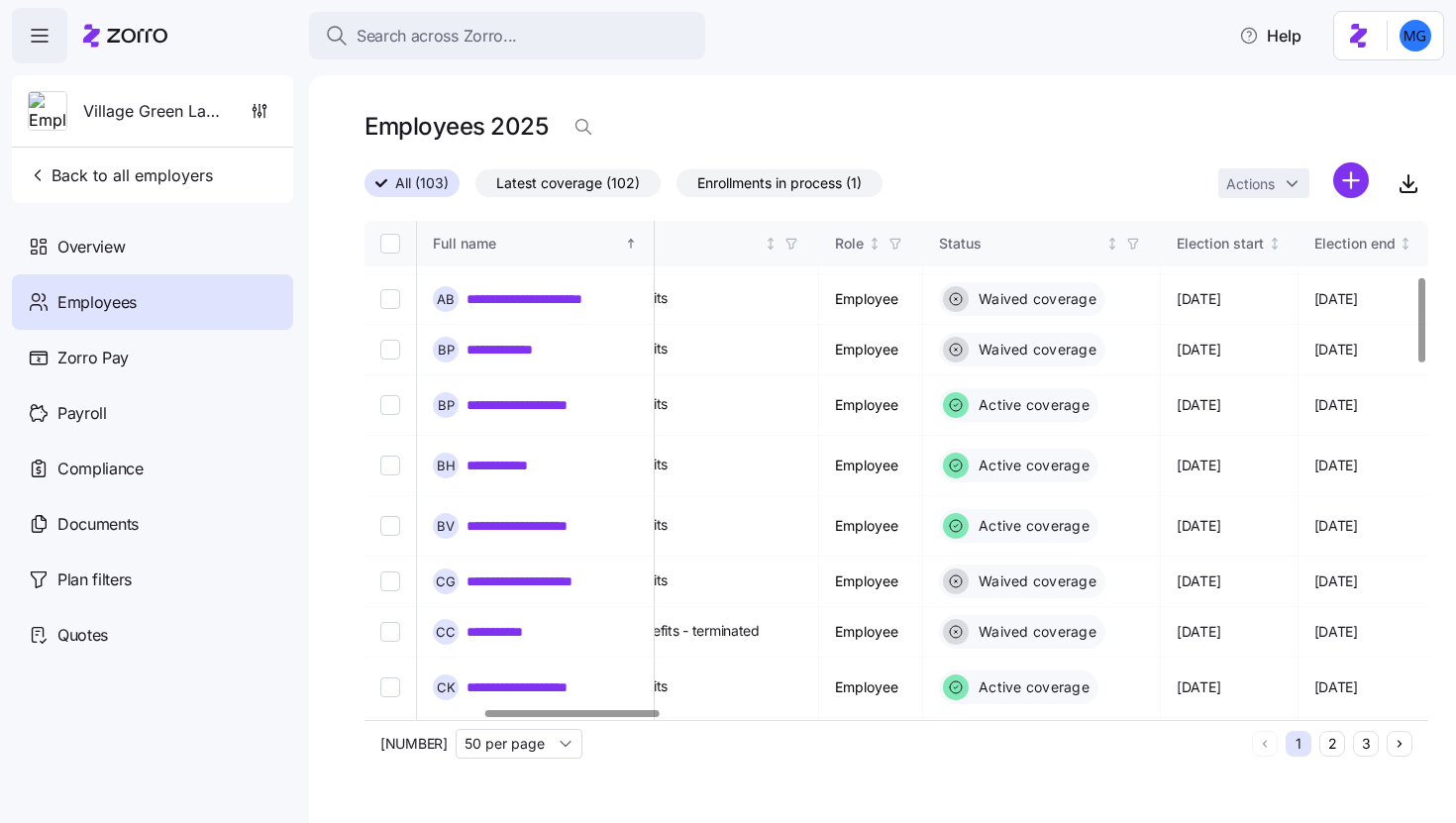 scroll, scrollTop: 0, scrollLeft: 720, axis: horizontal 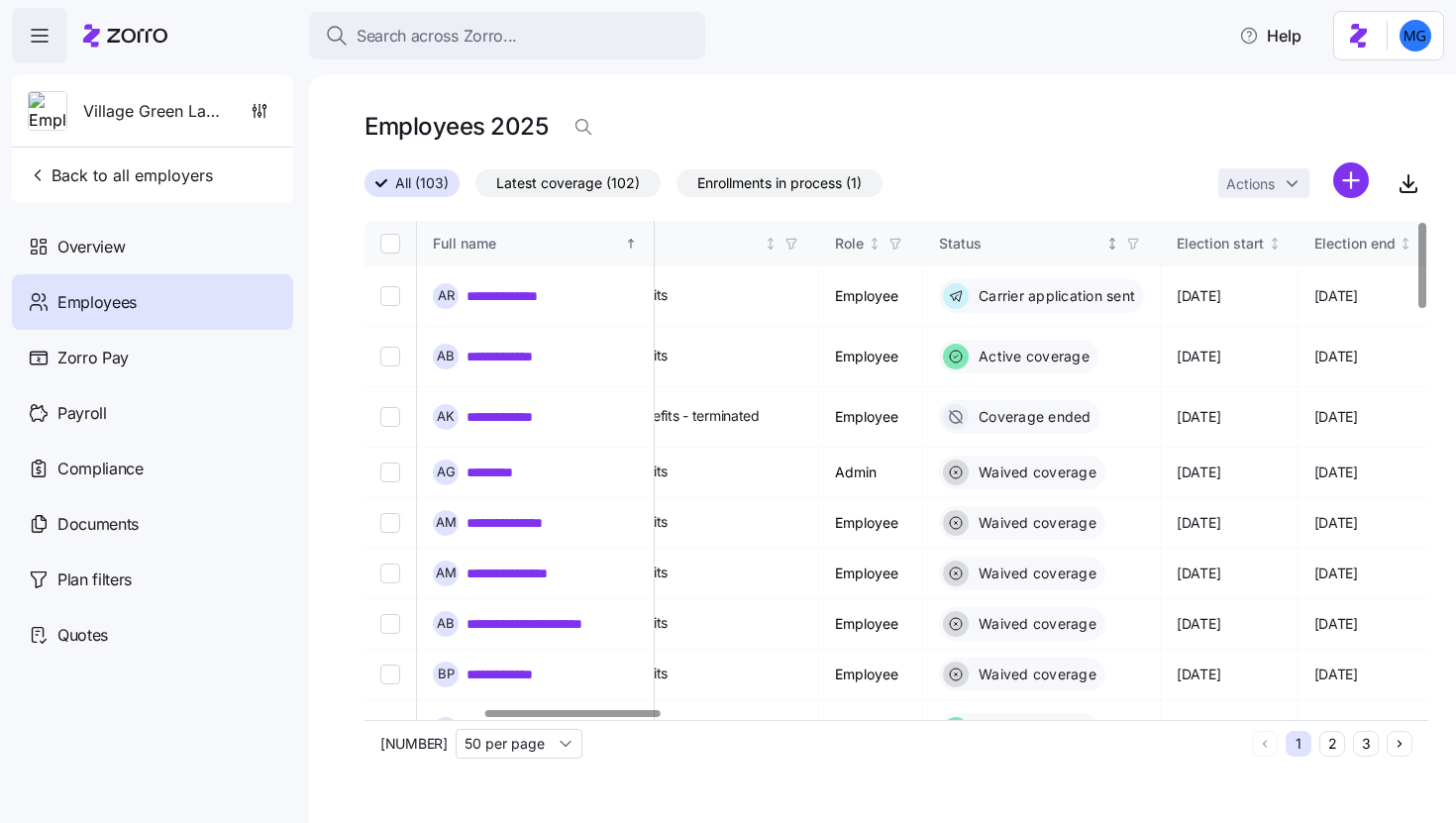 click on "Status" at bounding box center [1042, 244] 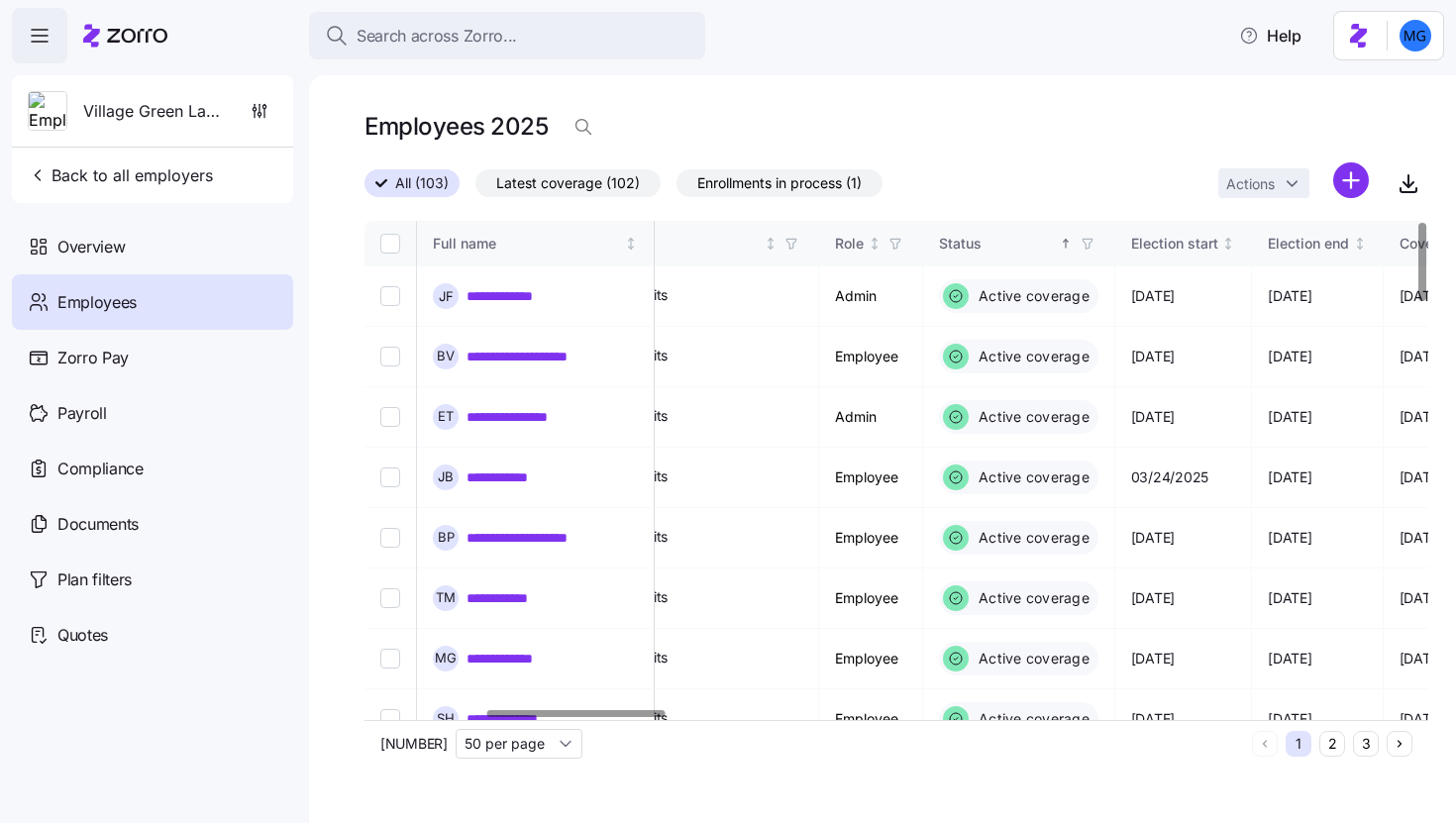 click 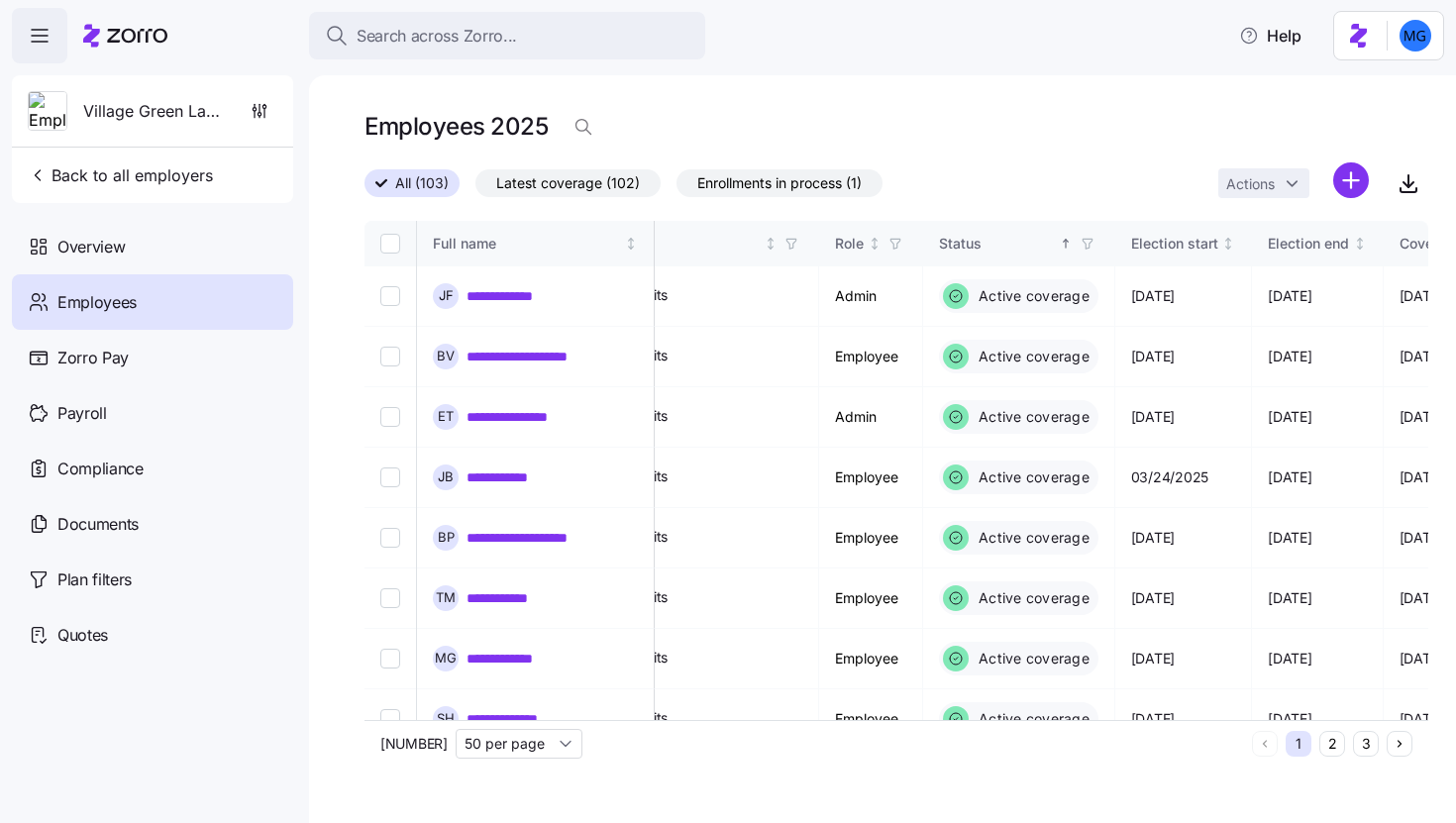 click 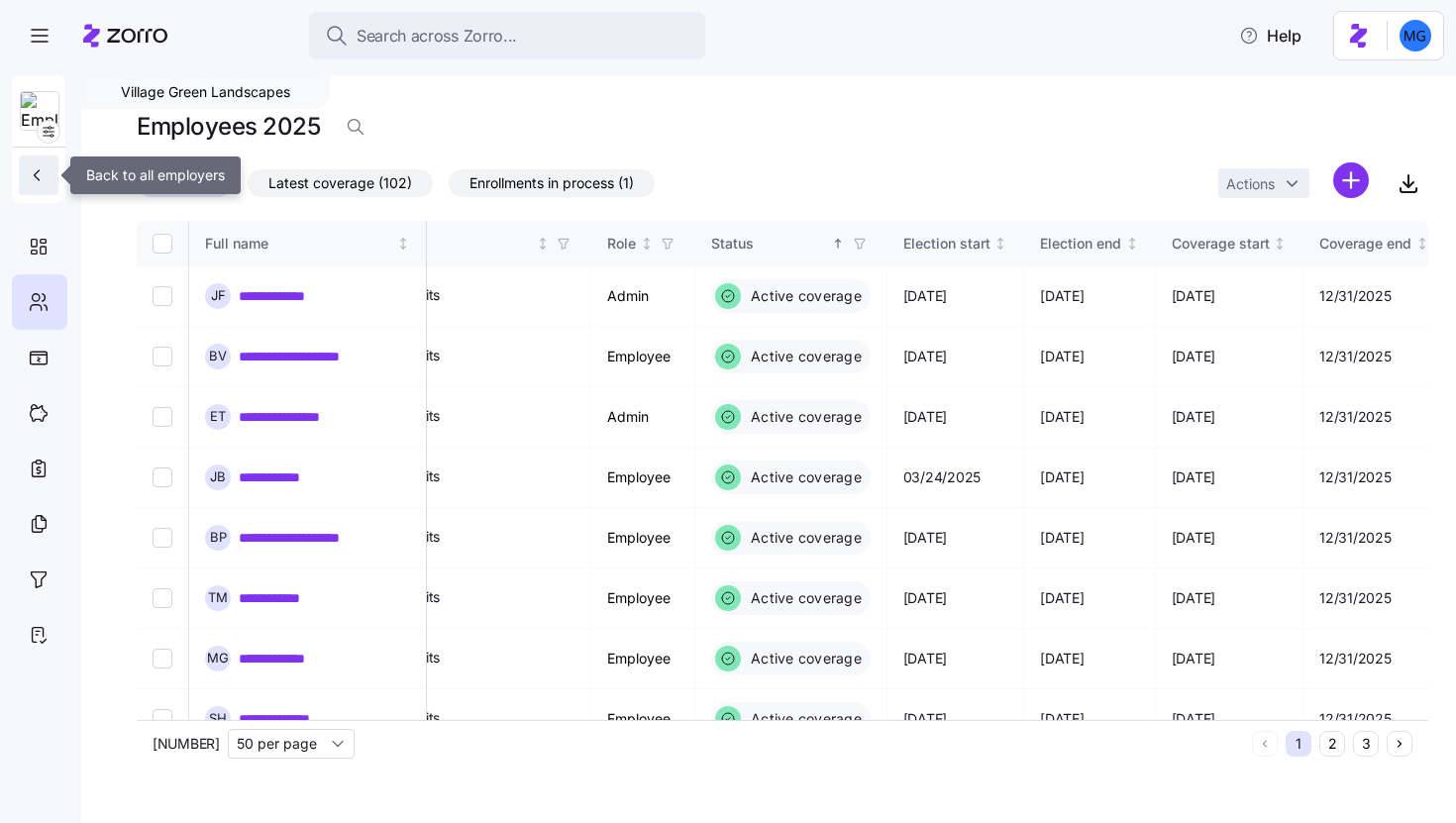 click at bounding box center (39, 175) 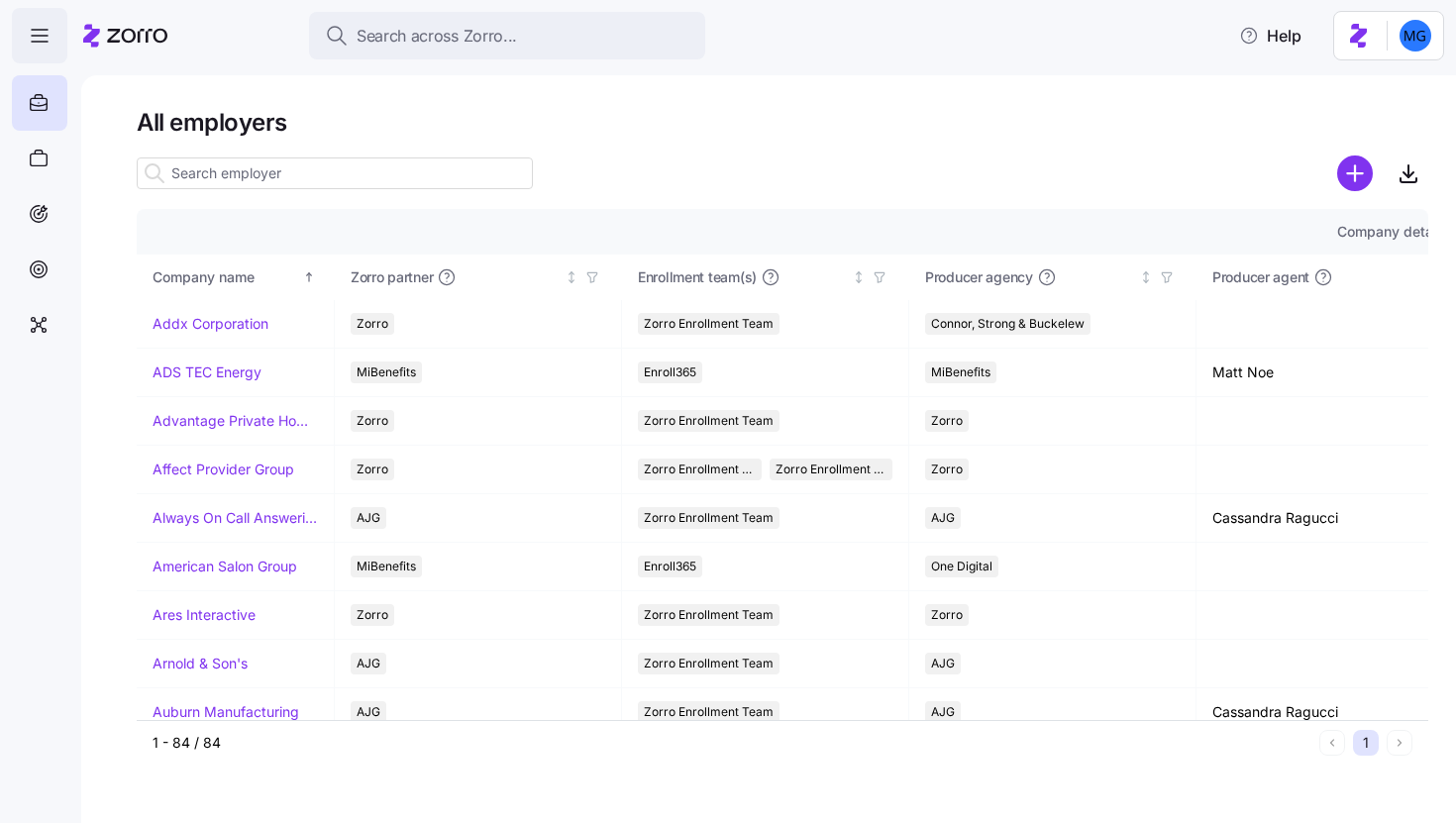 click 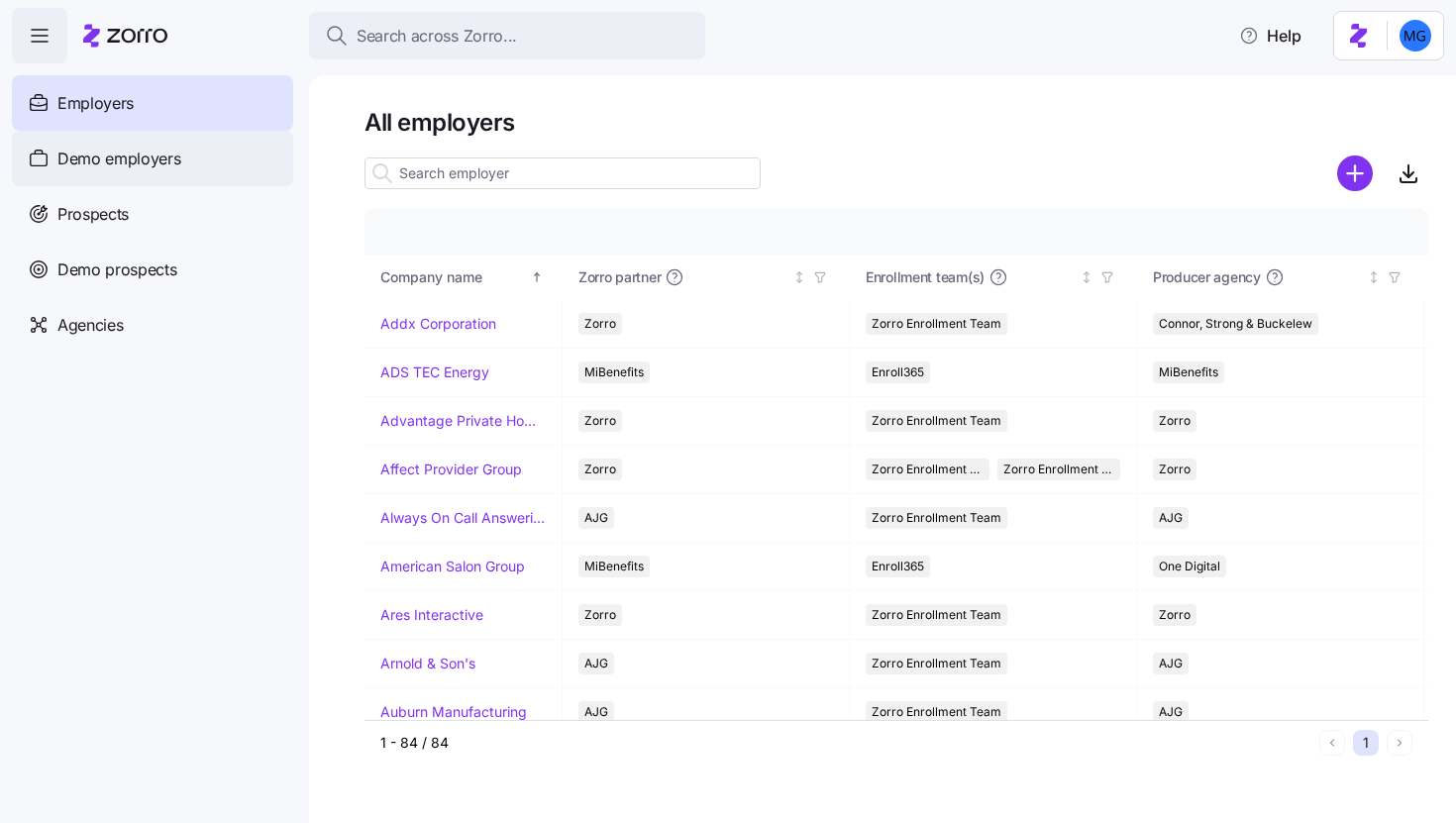 click on "Demo employers" at bounding box center (119, 158) 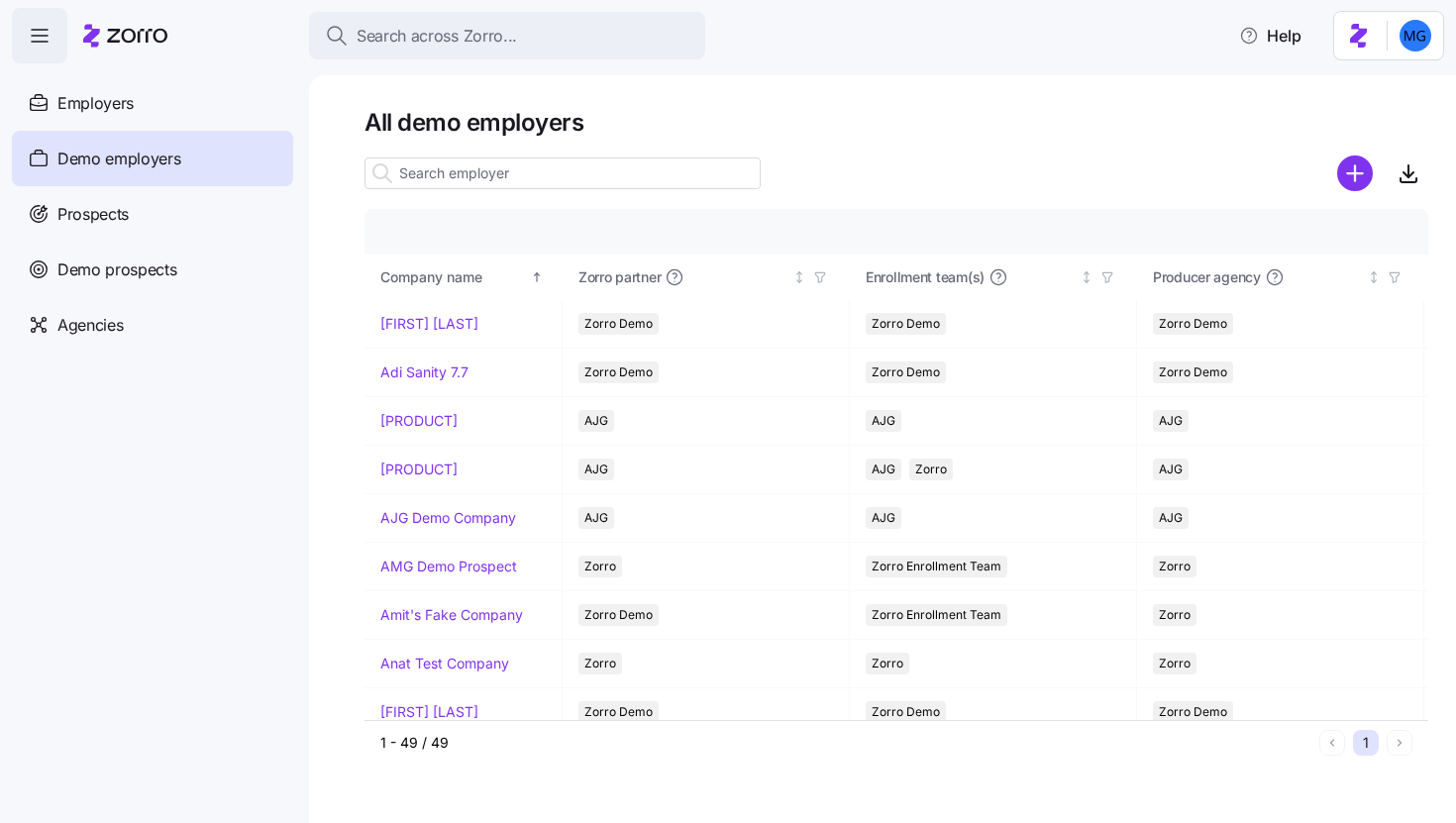click at bounding box center (563, 173) 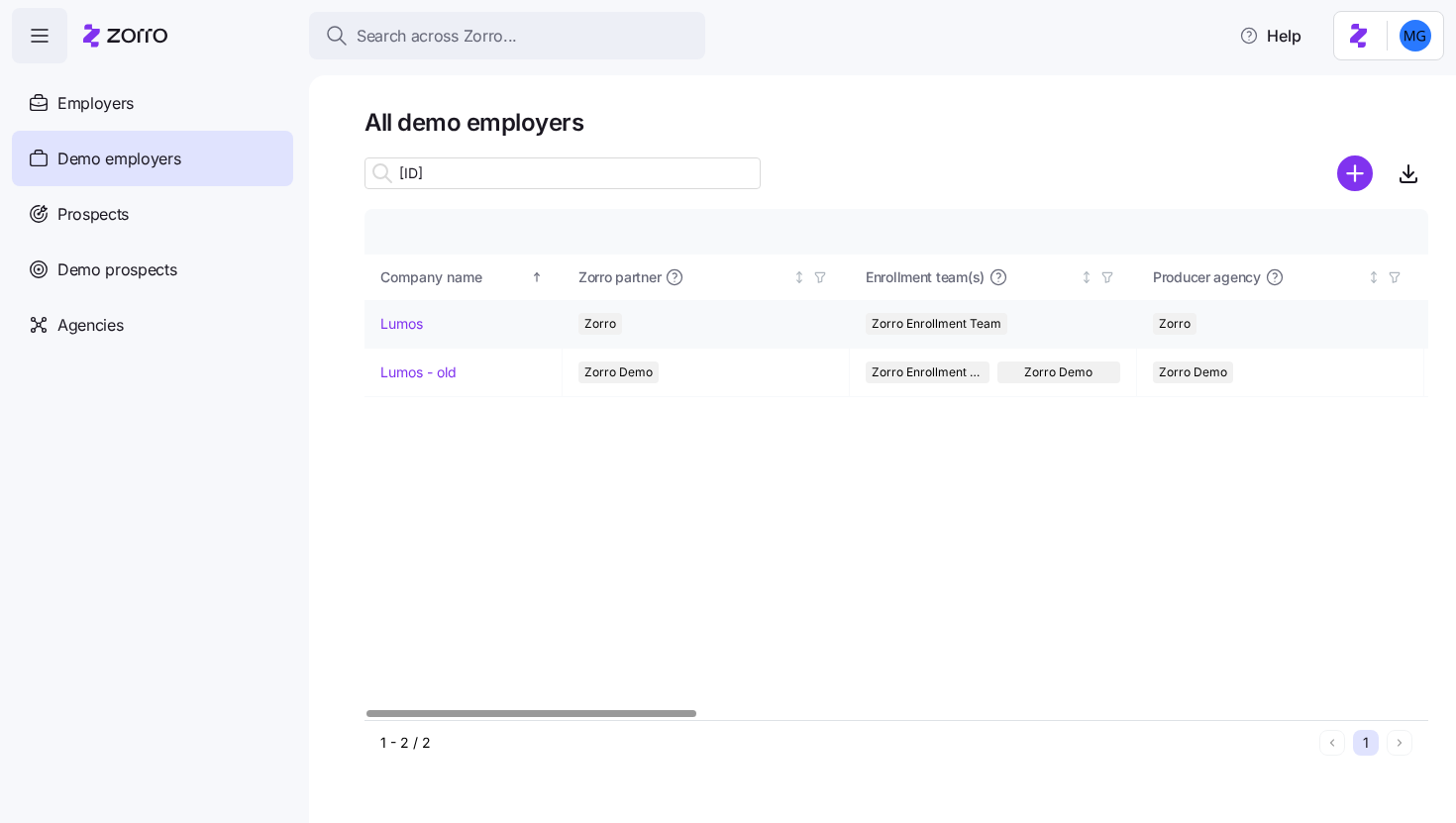 type on "[ID]" 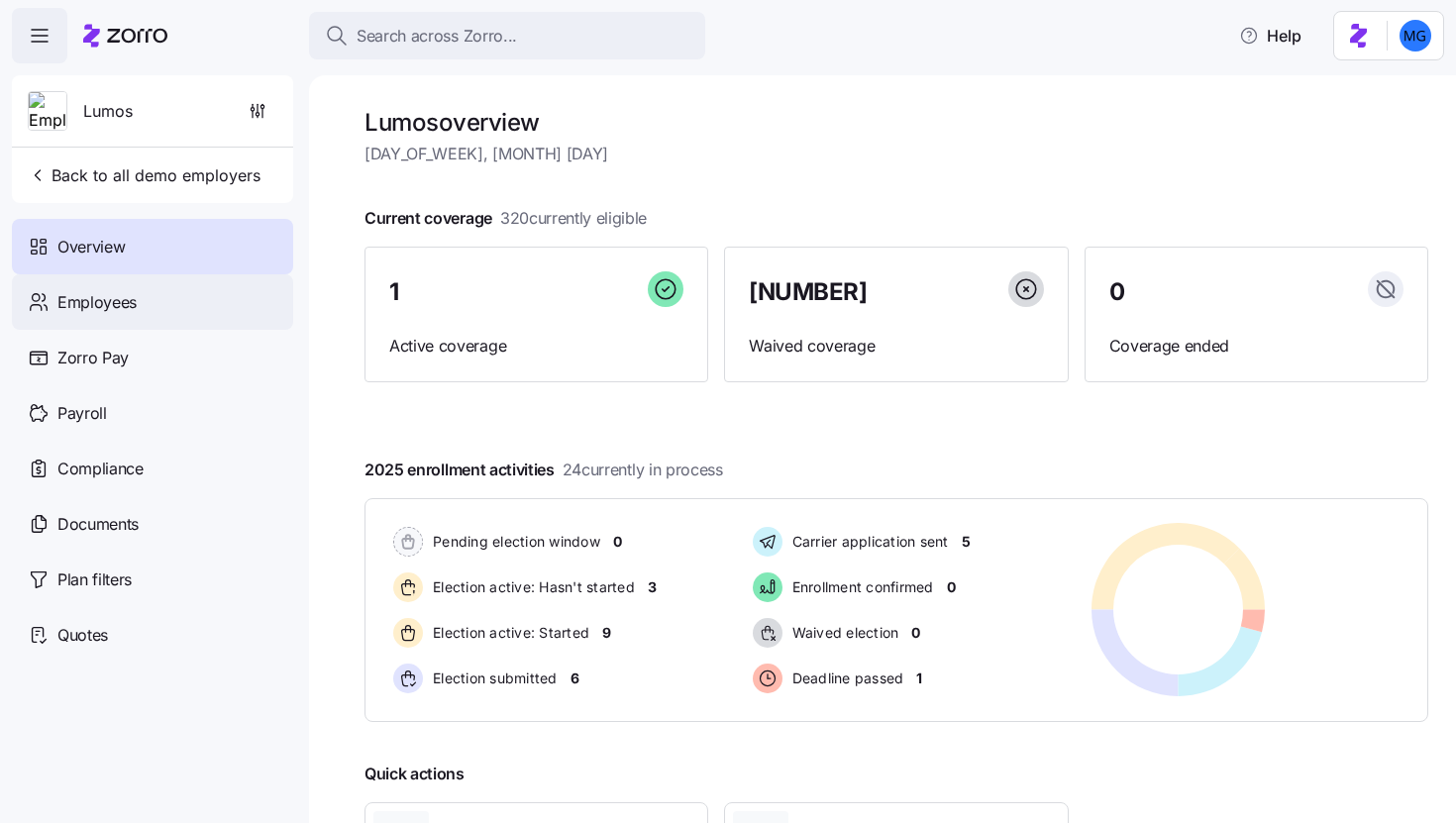 click on "Employees" at bounding box center (153, 302) 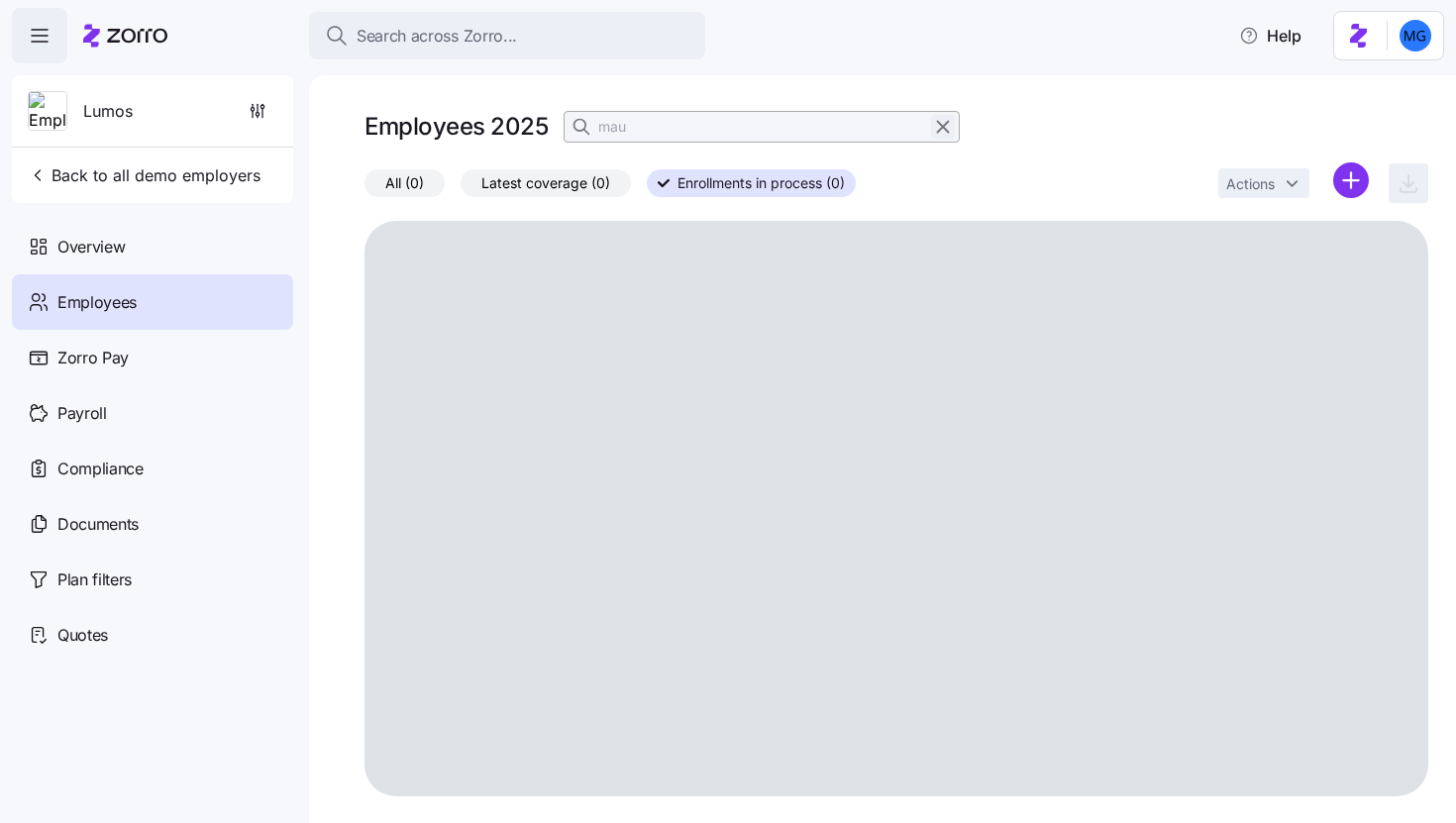 click 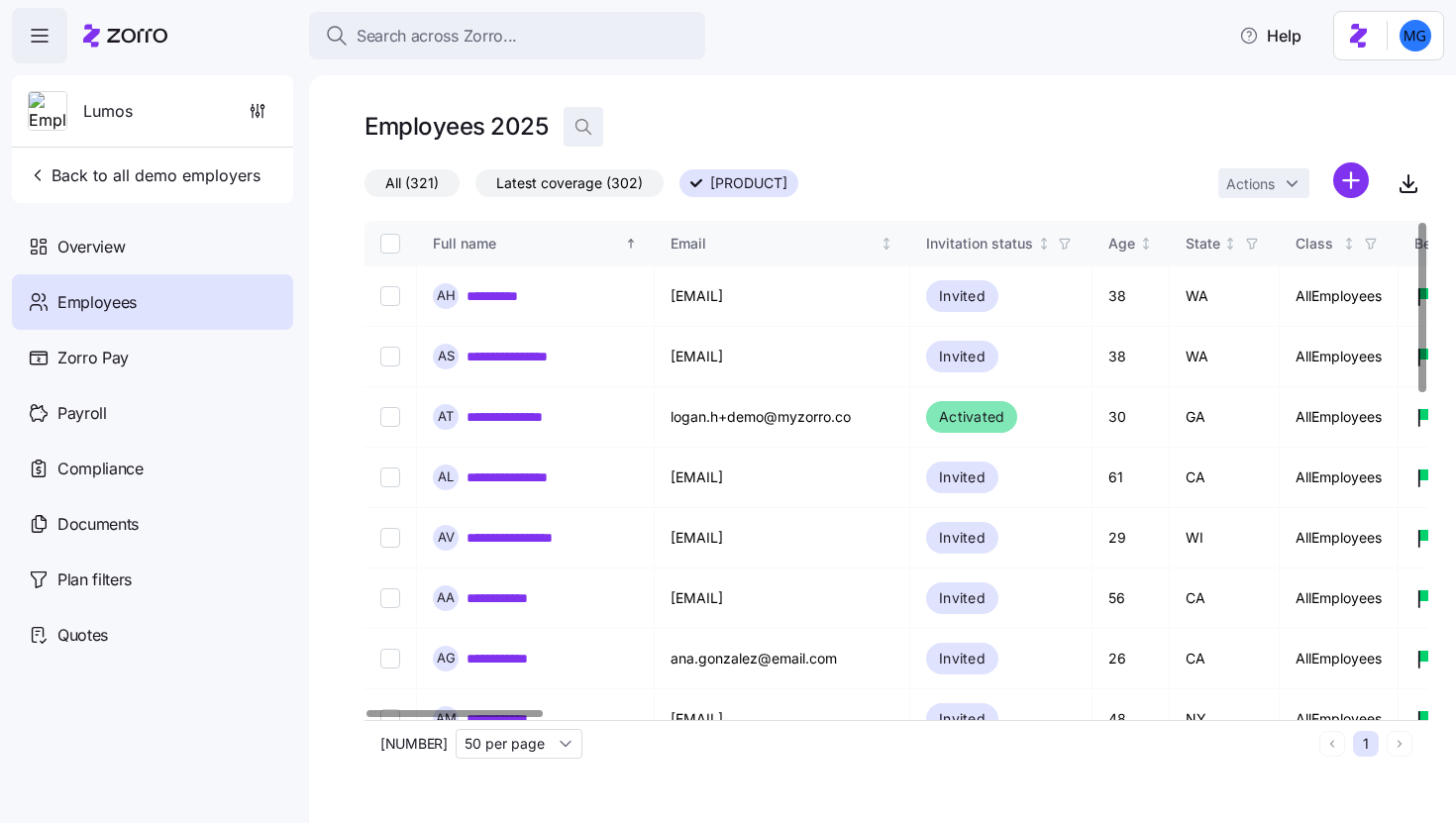 click 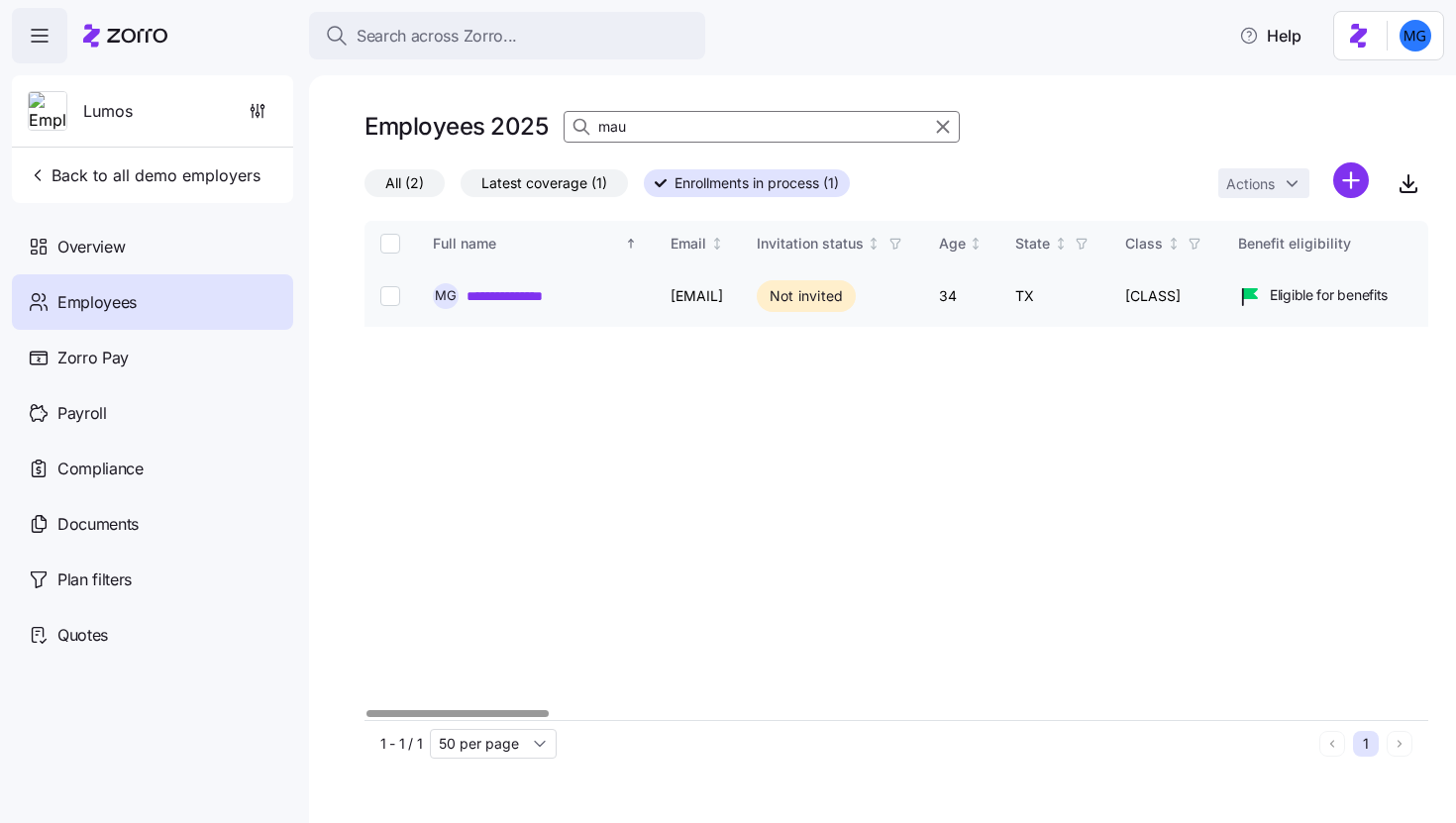 type on "mau" 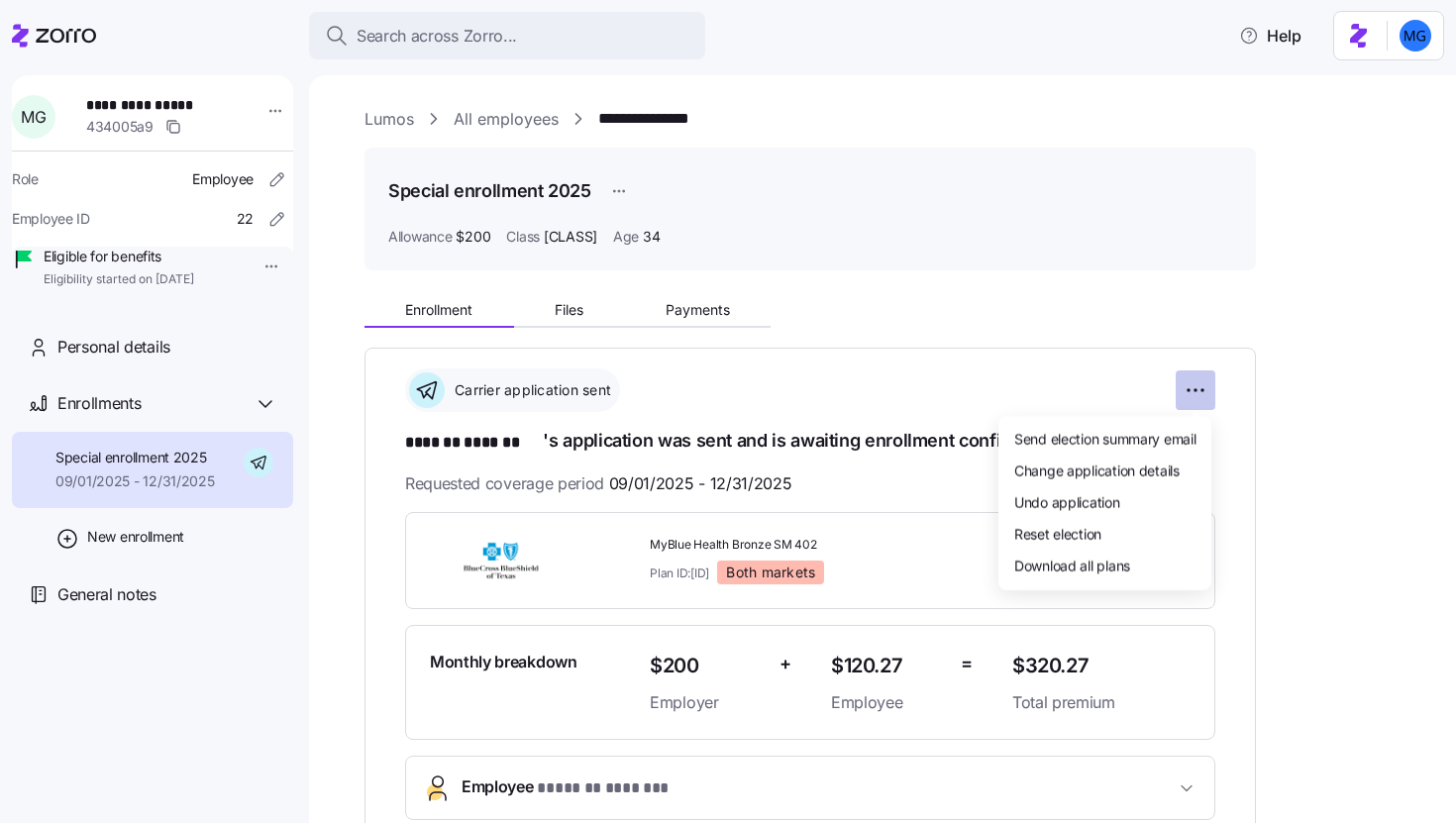 click on "Eligibility started on [DATE]" at bounding box center (728, 405) 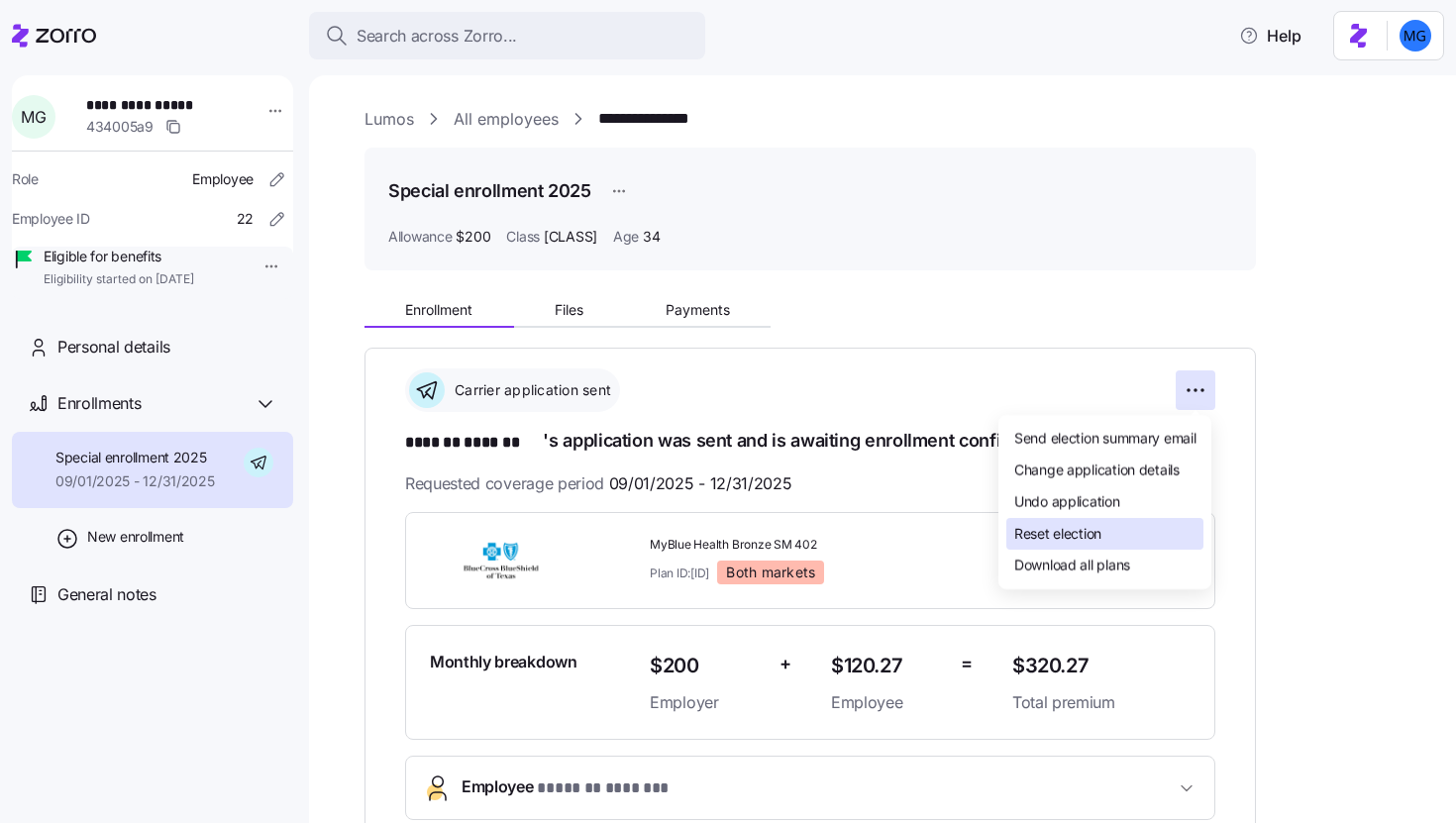 click on "Reset election" at bounding box center [1104, 534] 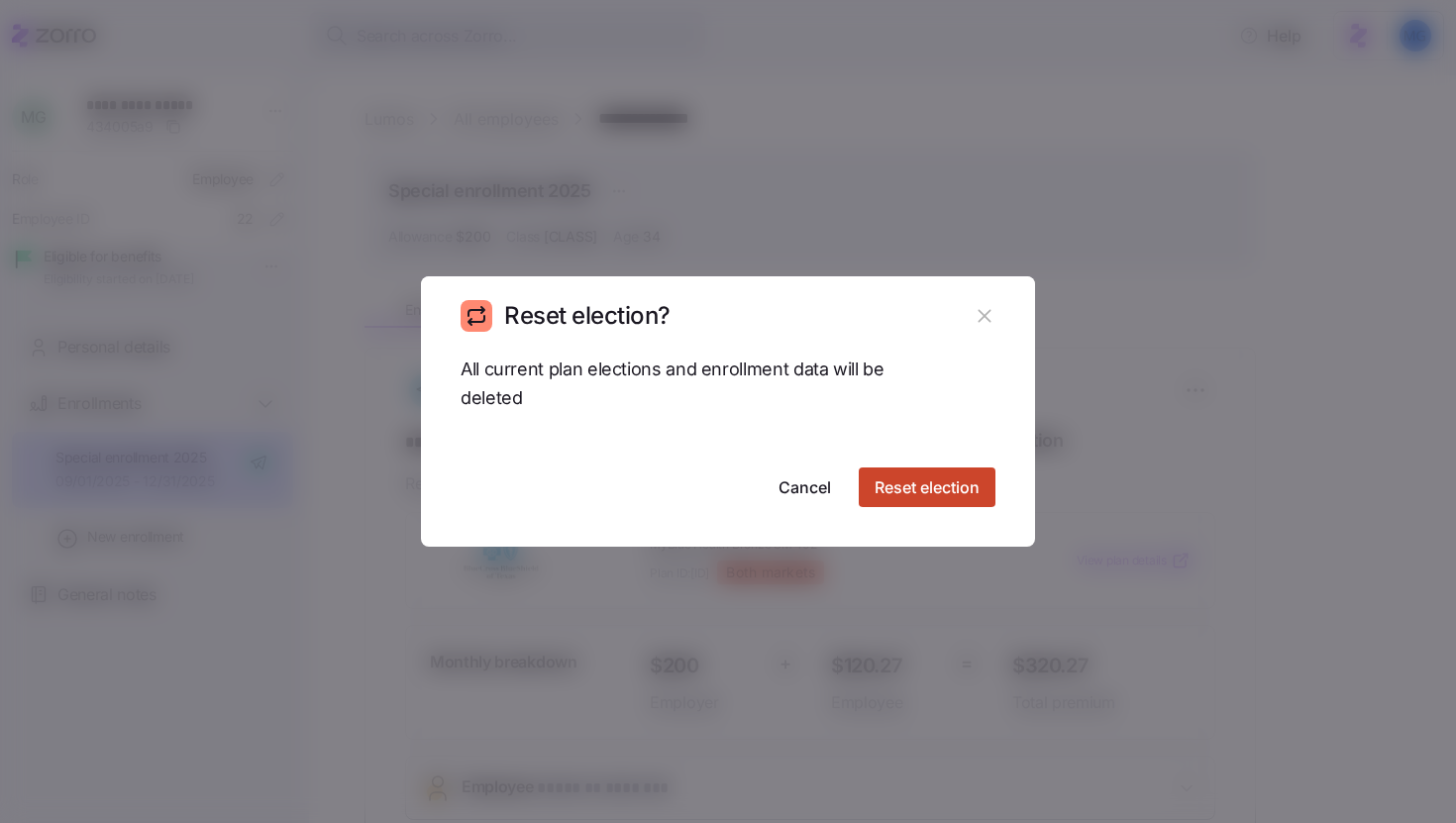 click on "Reset election" at bounding box center [927, 487] 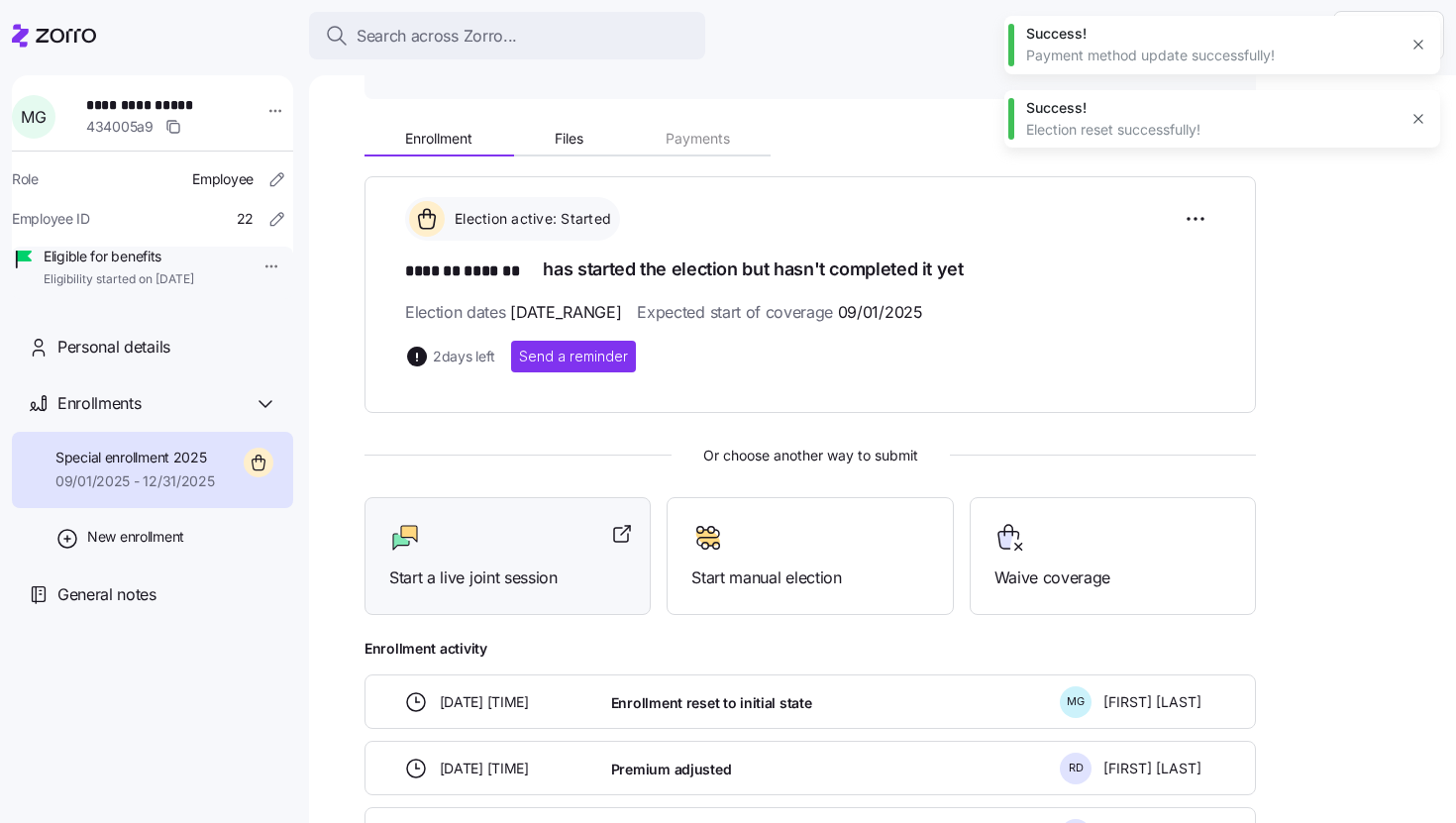 scroll, scrollTop: 201, scrollLeft: 0, axis: vertical 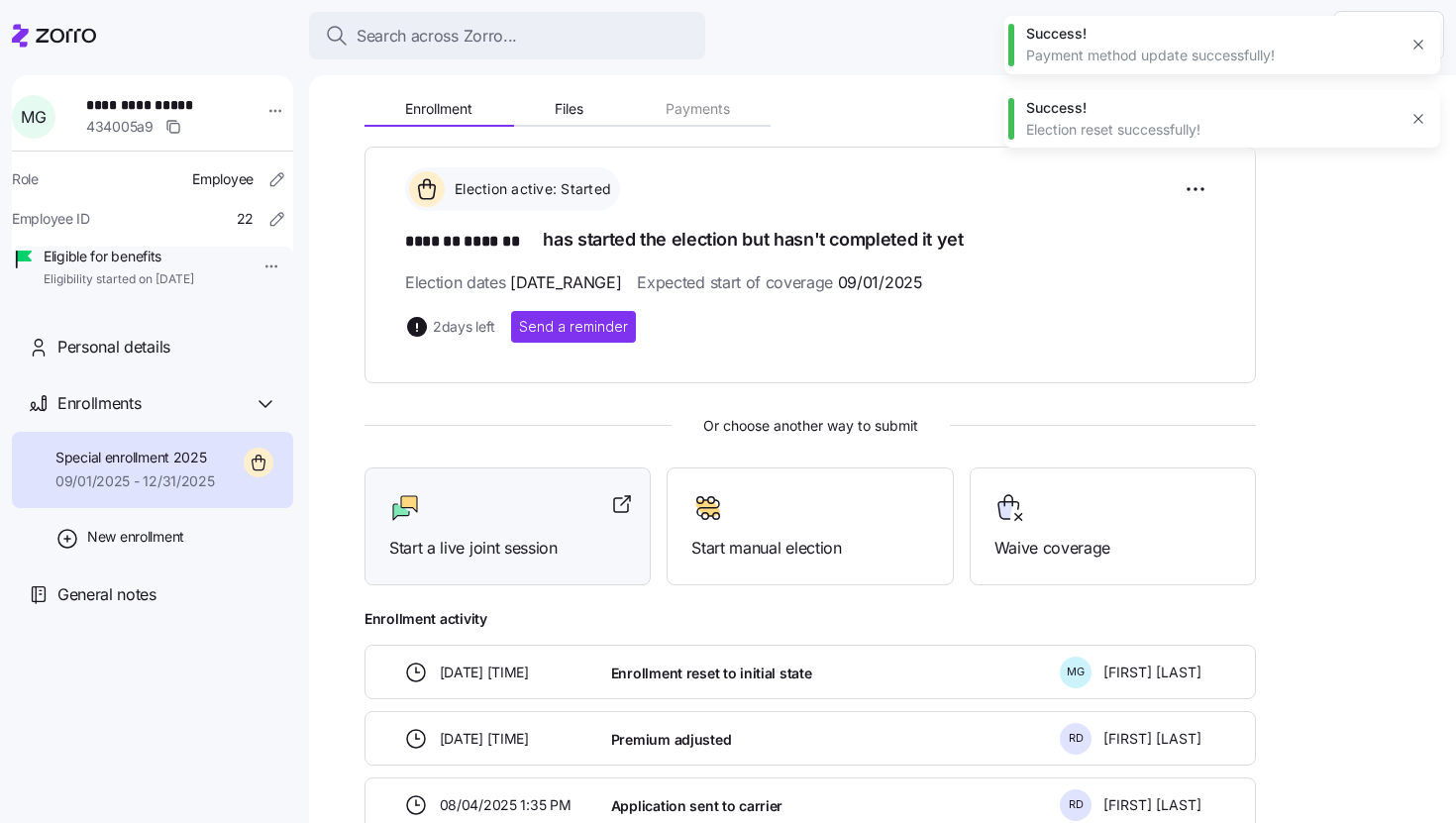 click at bounding box center [507, 508] 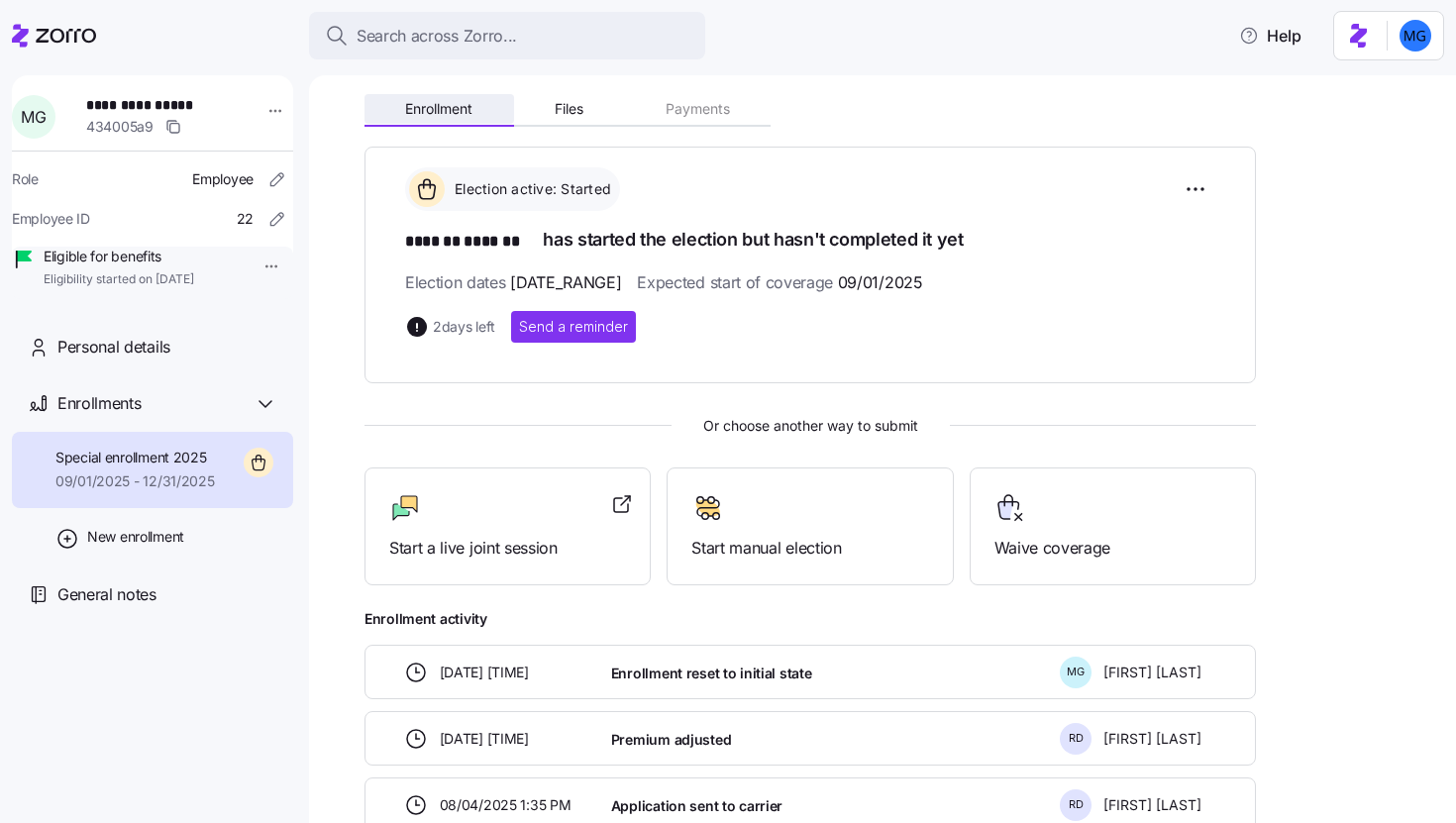 click on "Enrollment" at bounding box center [439, 109] 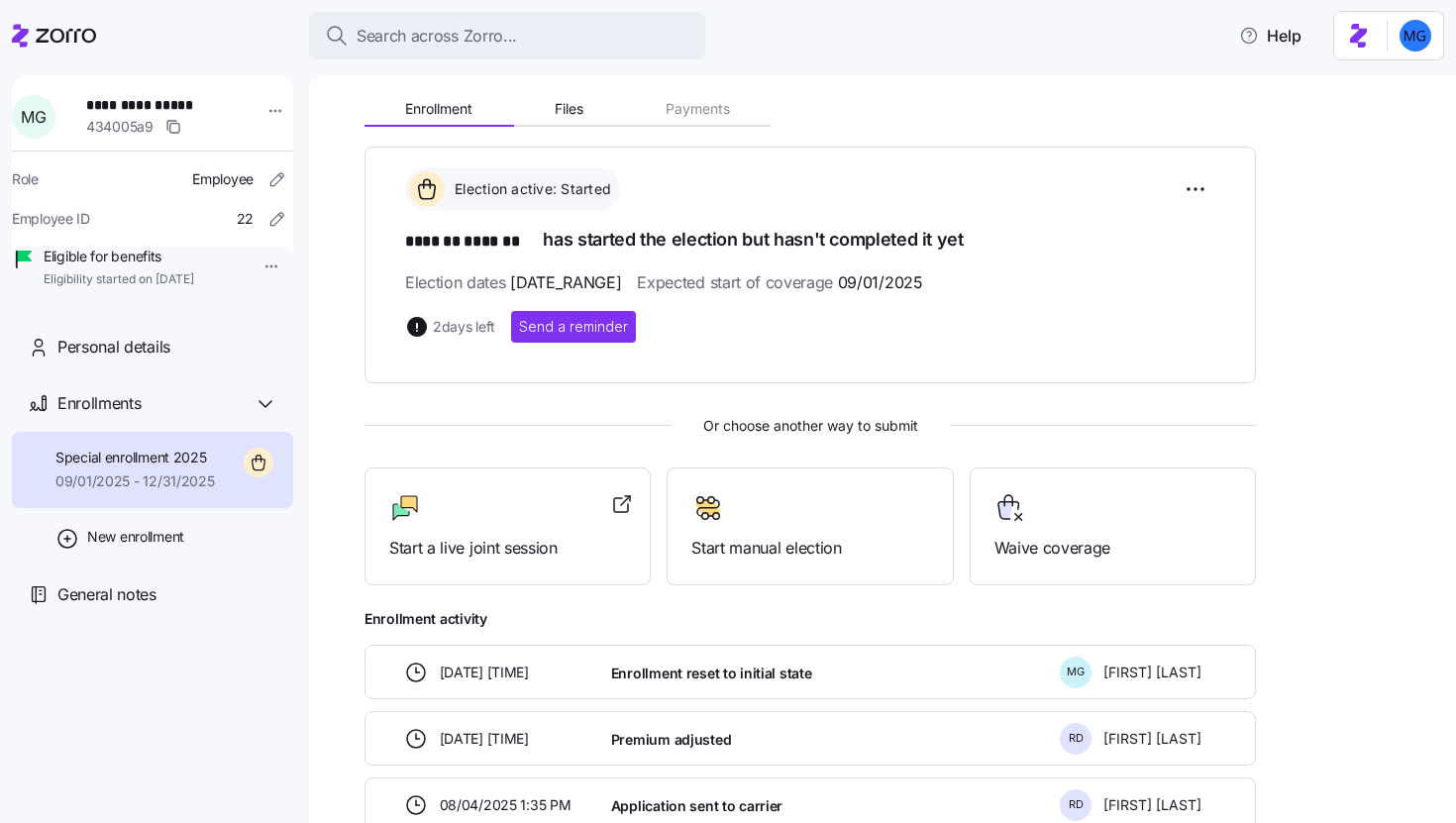 scroll, scrollTop: 0, scrollLeft: 0, axis: both 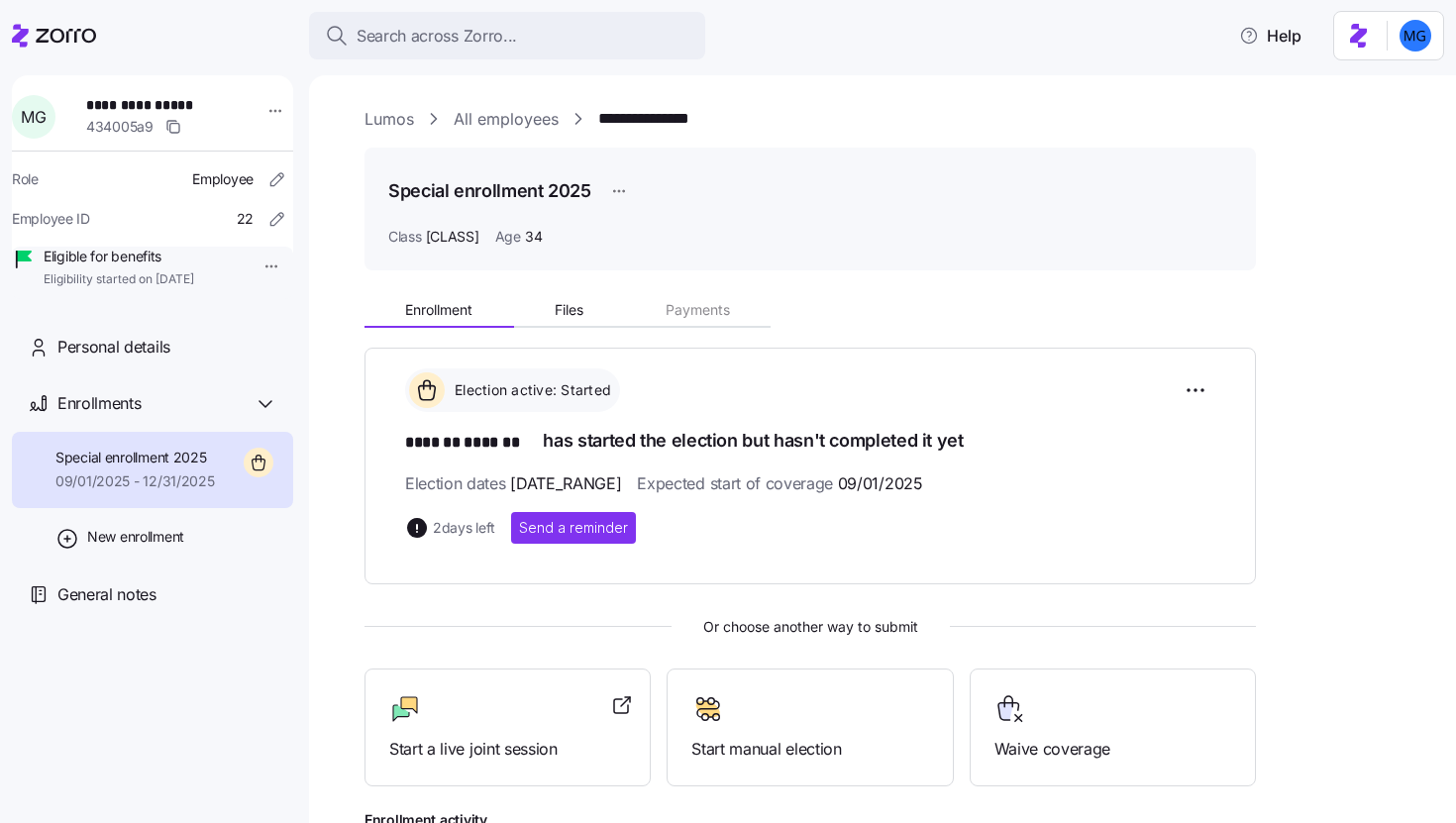 click on "Lumos" at bounding box center [389, 119] 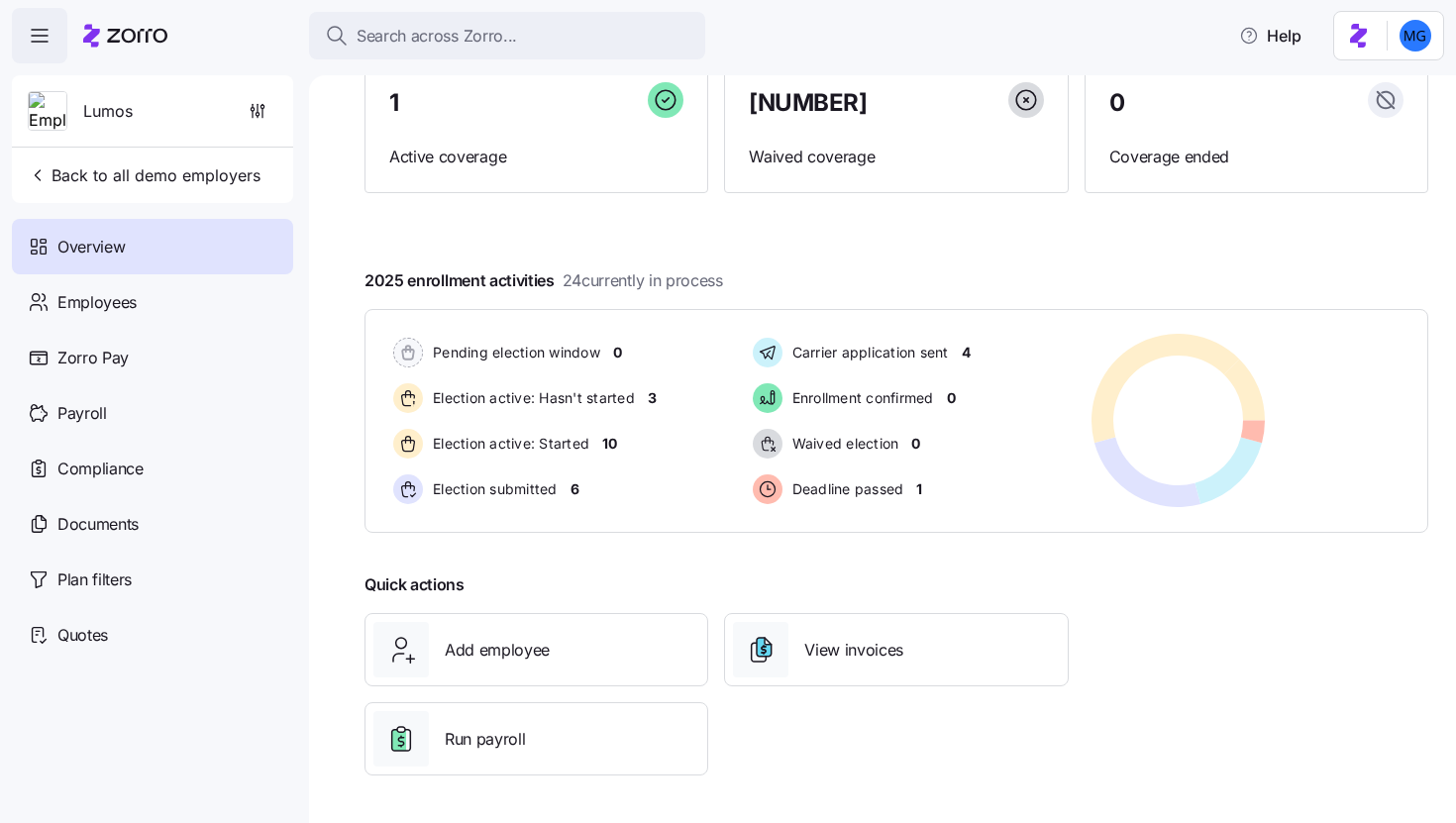 scroll, scrollTop: 0, scrollLeft: 0, axis: both 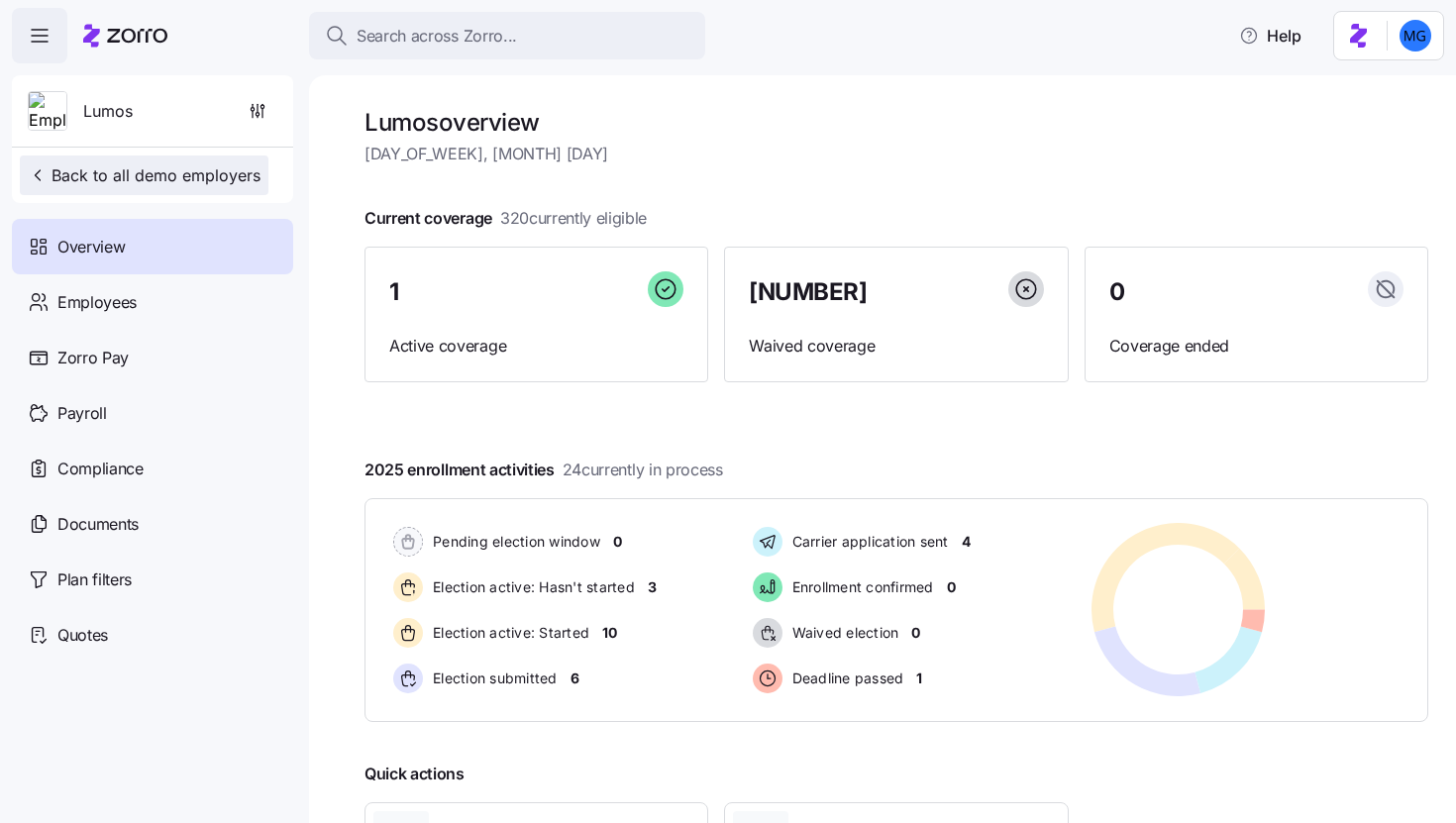 click on "Back to all demo employers" at bounding box center (144, 175) 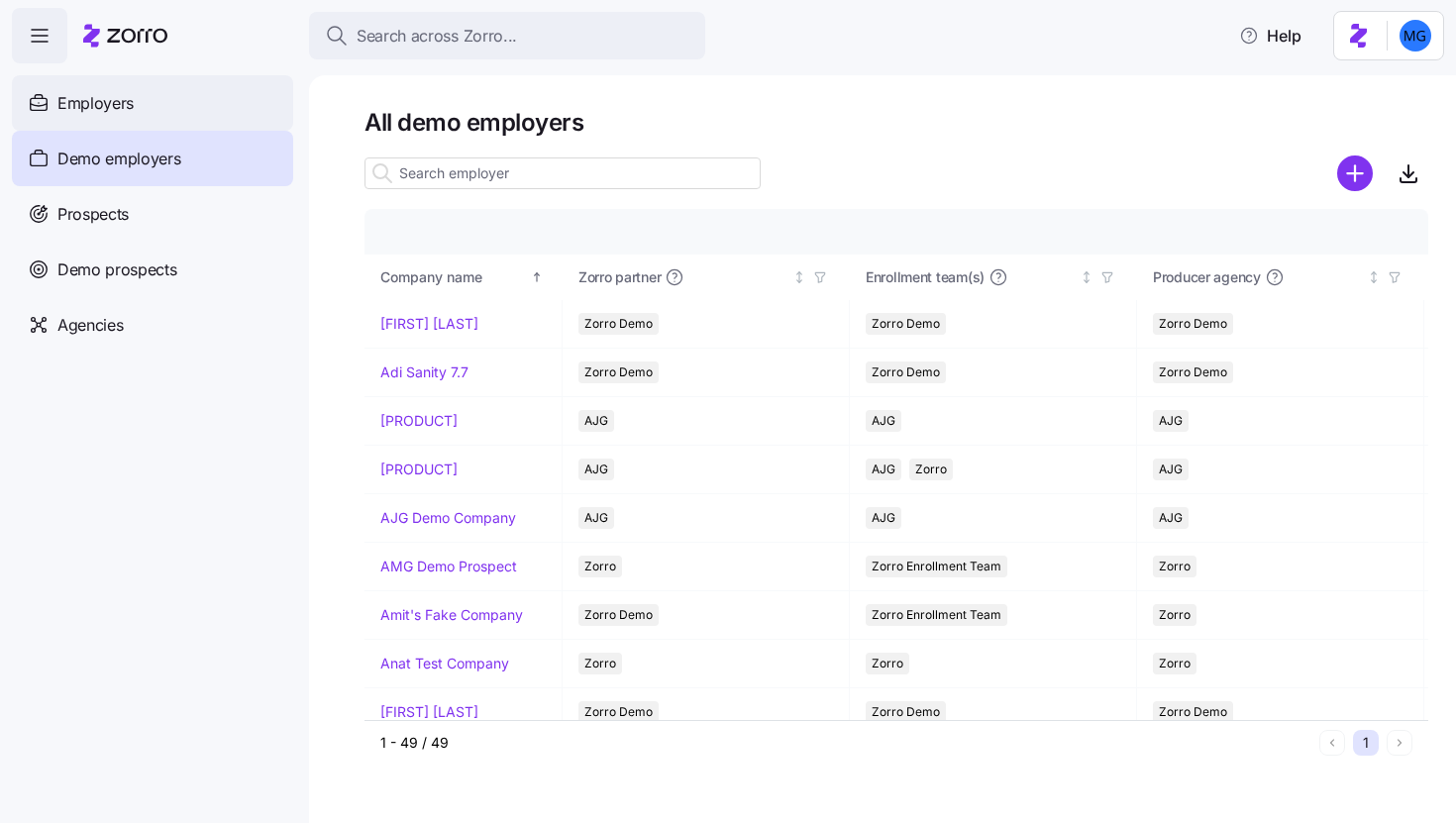 click on "Employers" at bounding box center [153, 103] 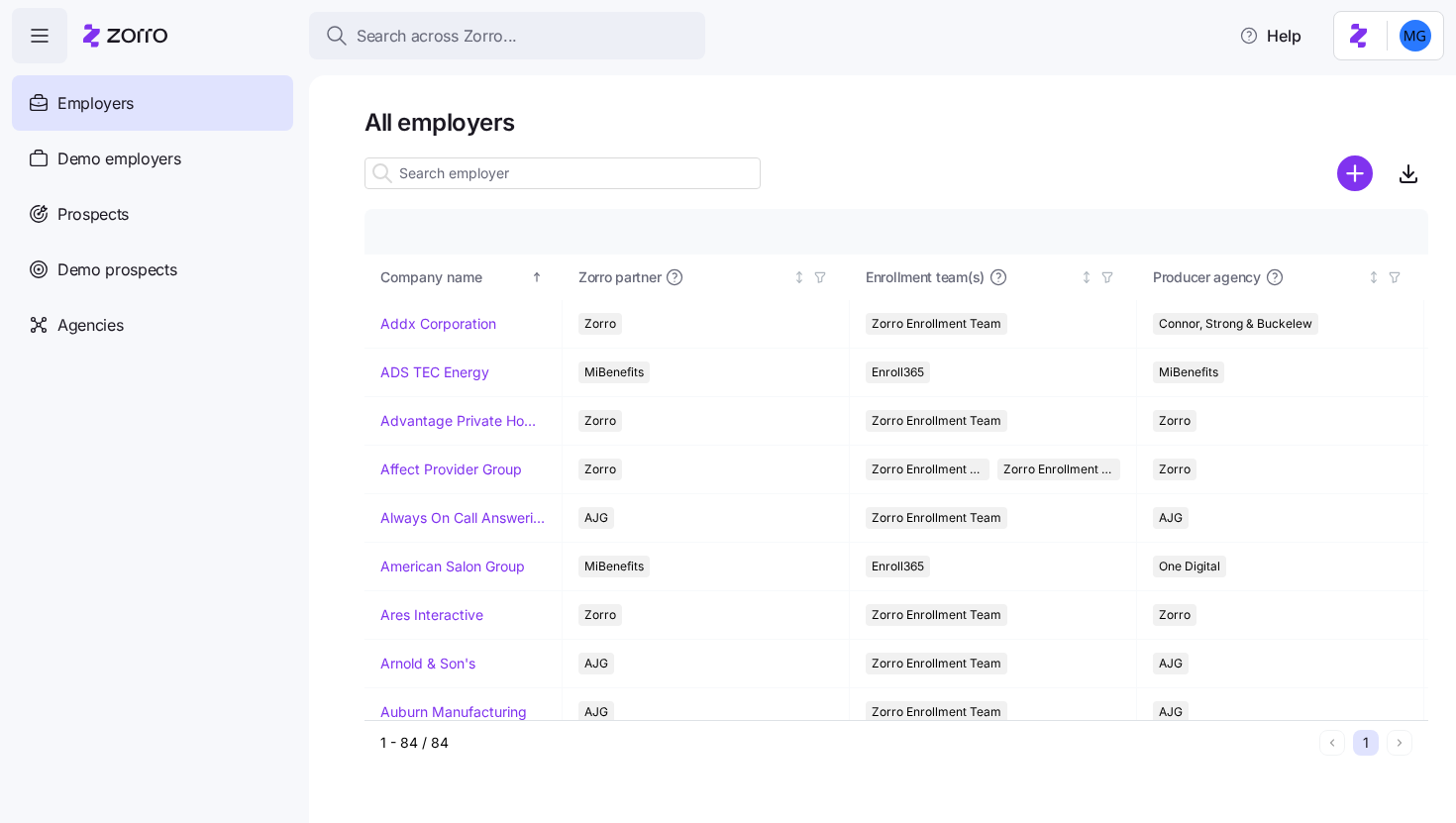 click at bounding box center (563, 173) 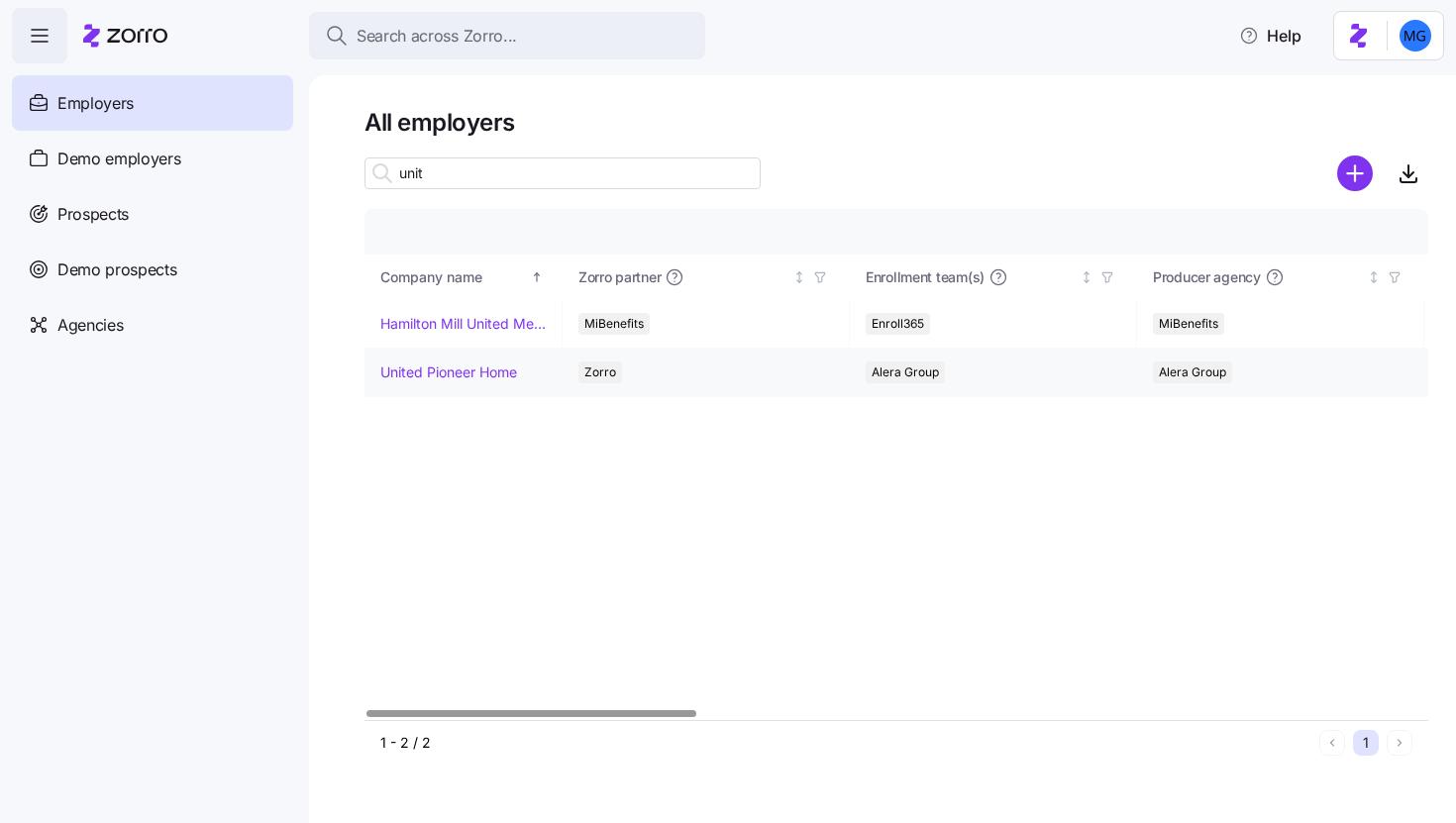 type on "unit" 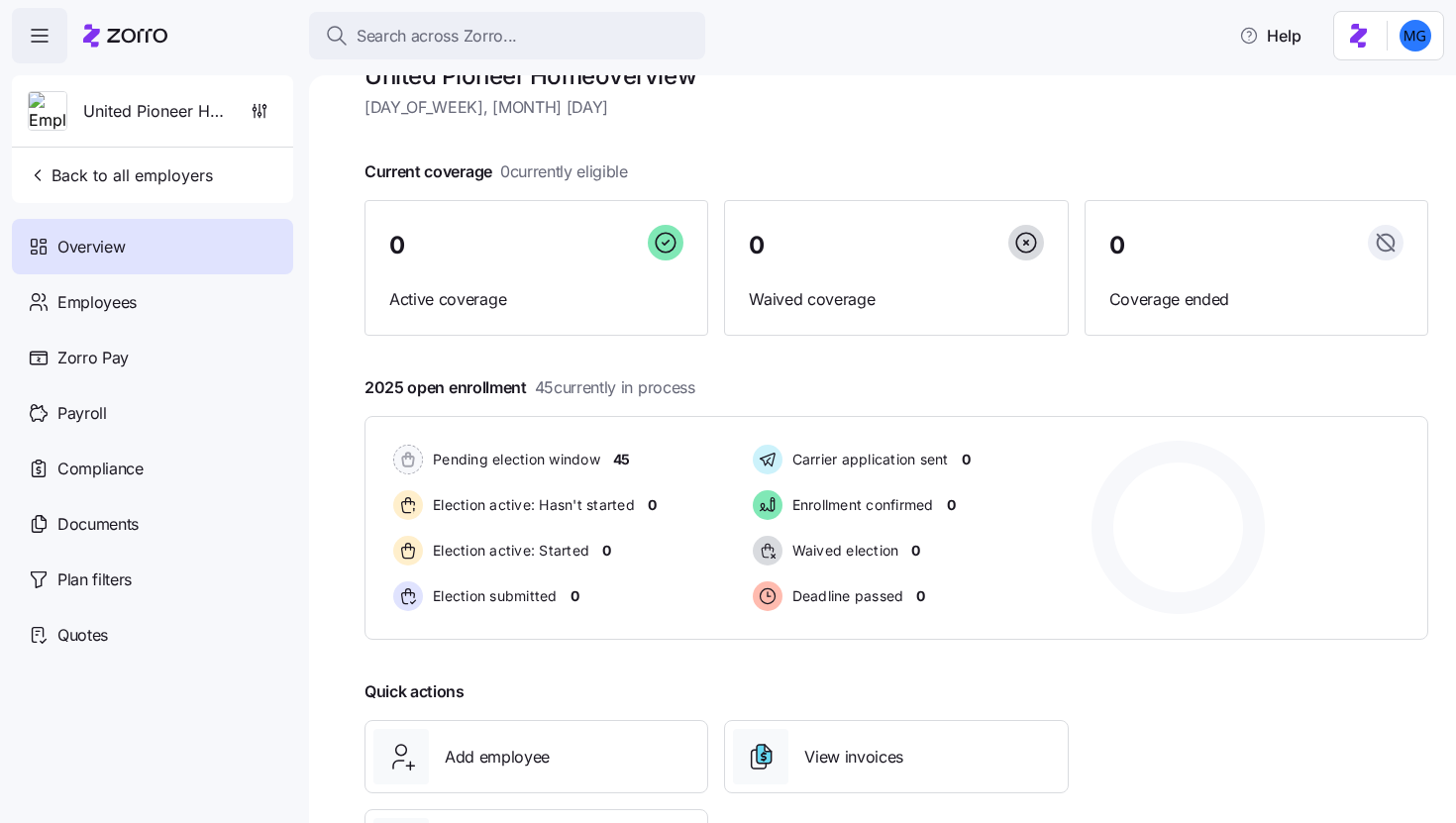 scroll, scrollTop: 0, scrollLeft: 0, axis: both 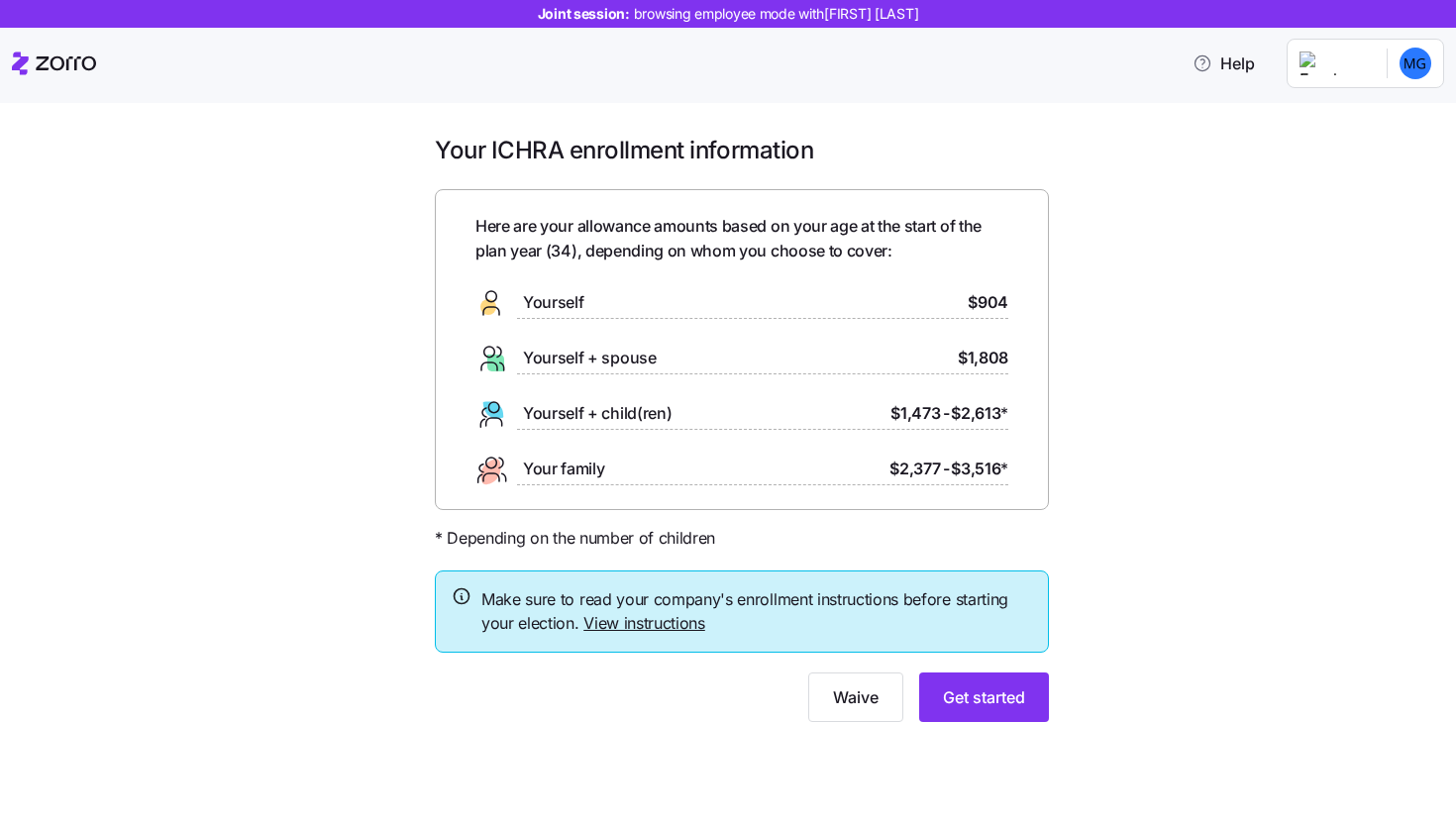 click on "View instructions" at bounding box center [644, 623] 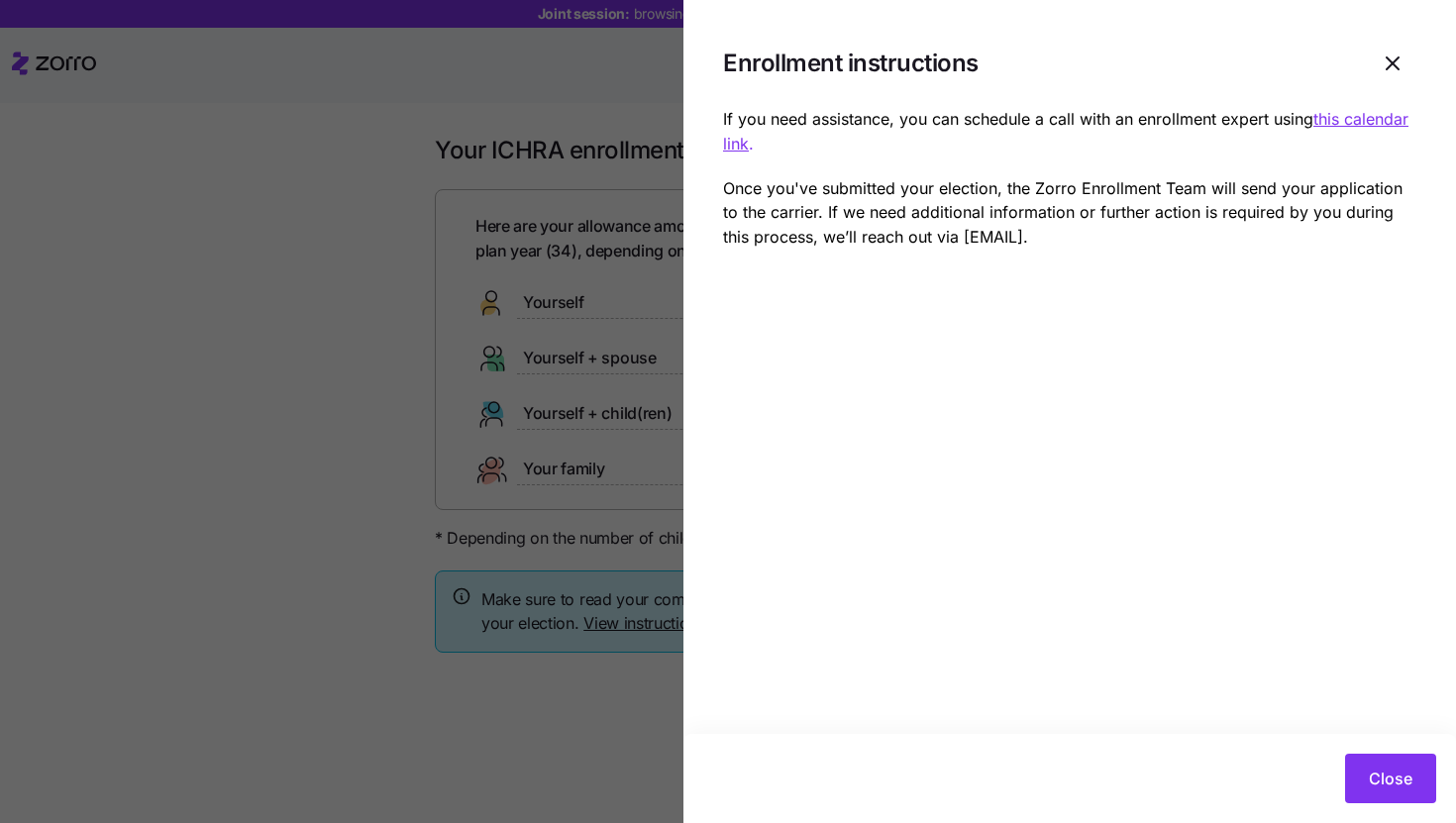 click at bounding box center [728, 411] 